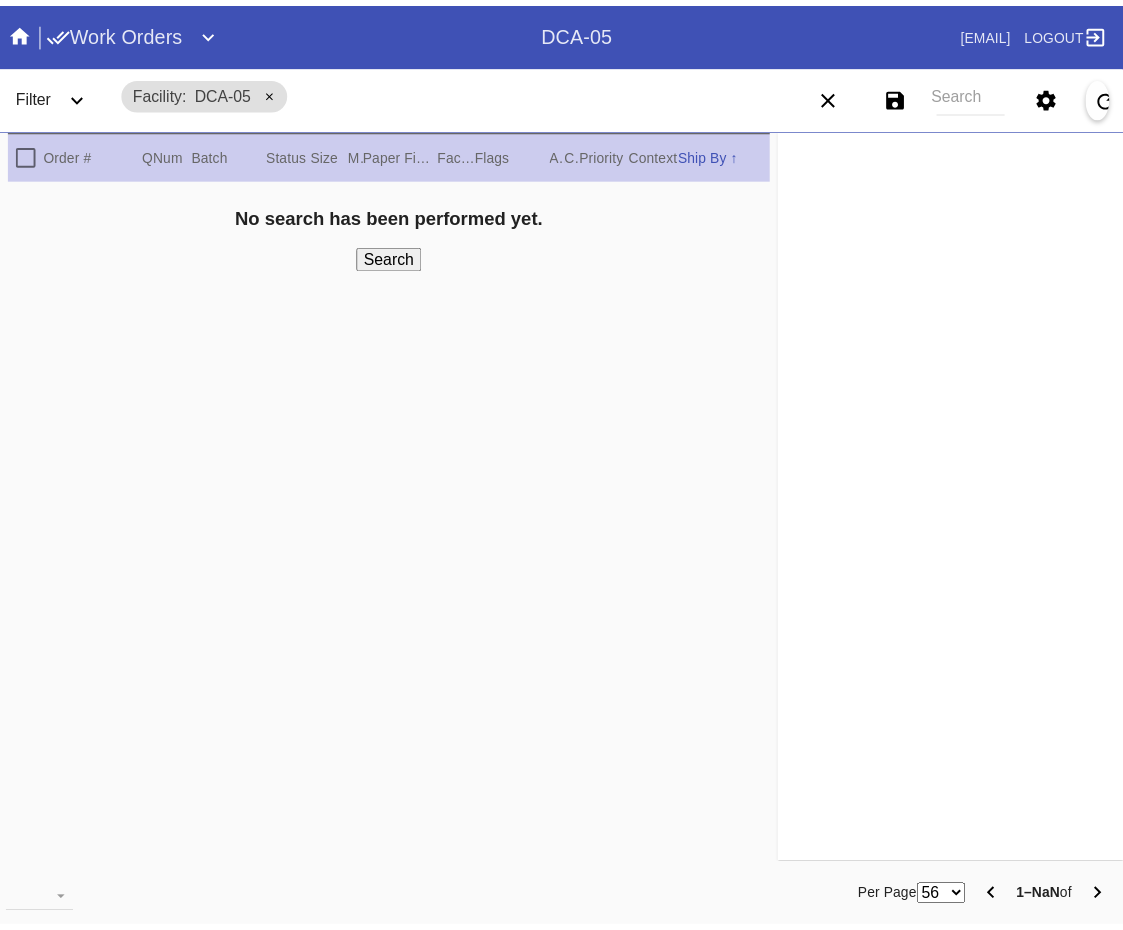 scroll, scrollTop: 0, scrollLeft: 0, axis: both 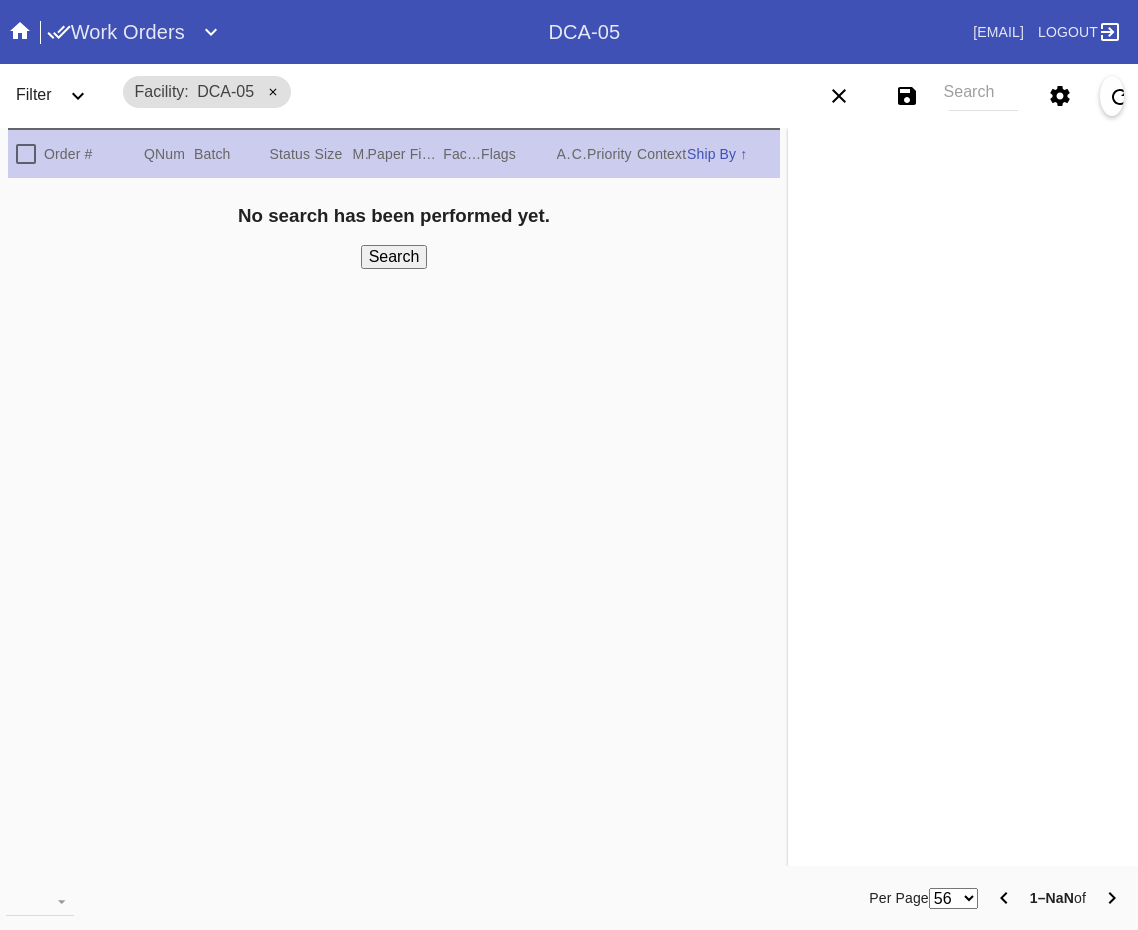 drag, startPoint x: 210, startPoint y: 24, endPoint x: 565, endPoint y: 366, distance: 492.93915 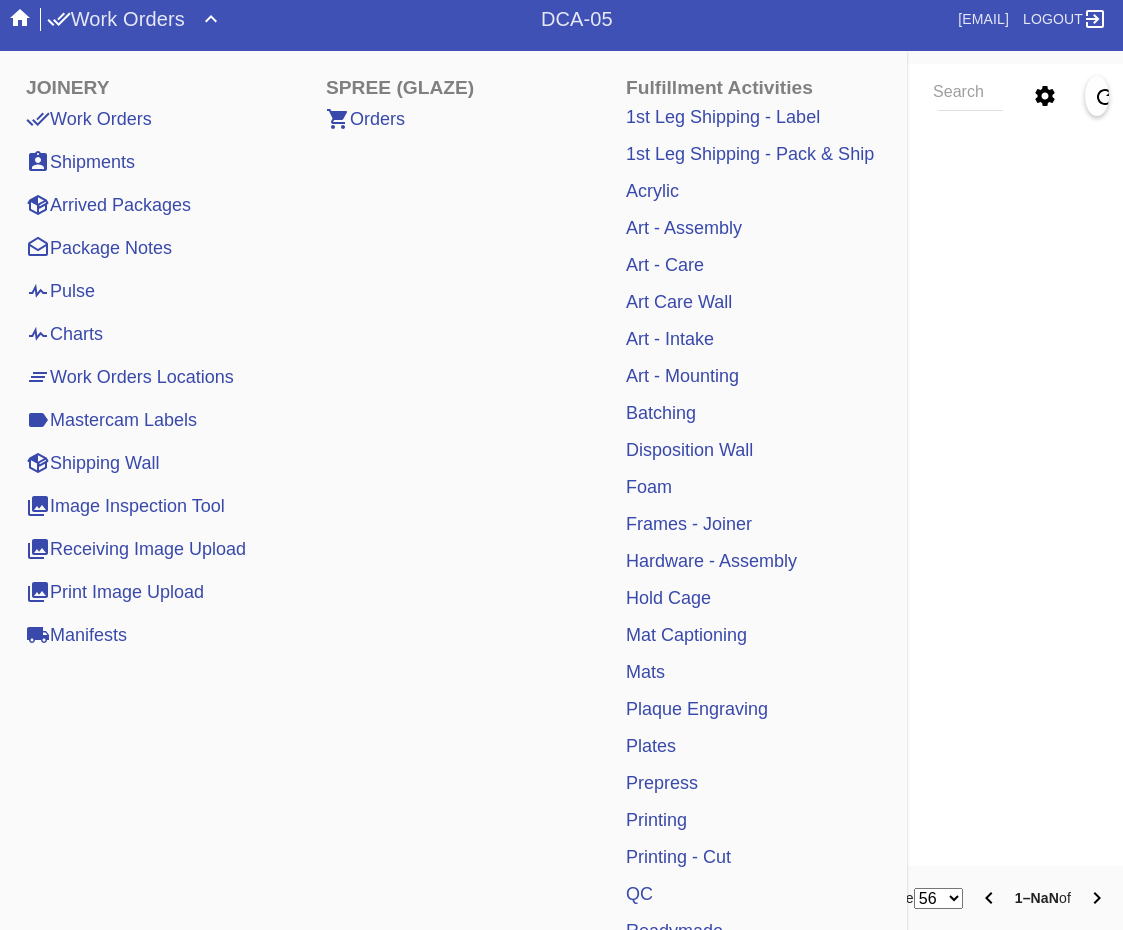 scroll, scrollTop: 377, scrollLeft: 0, axis: vertical 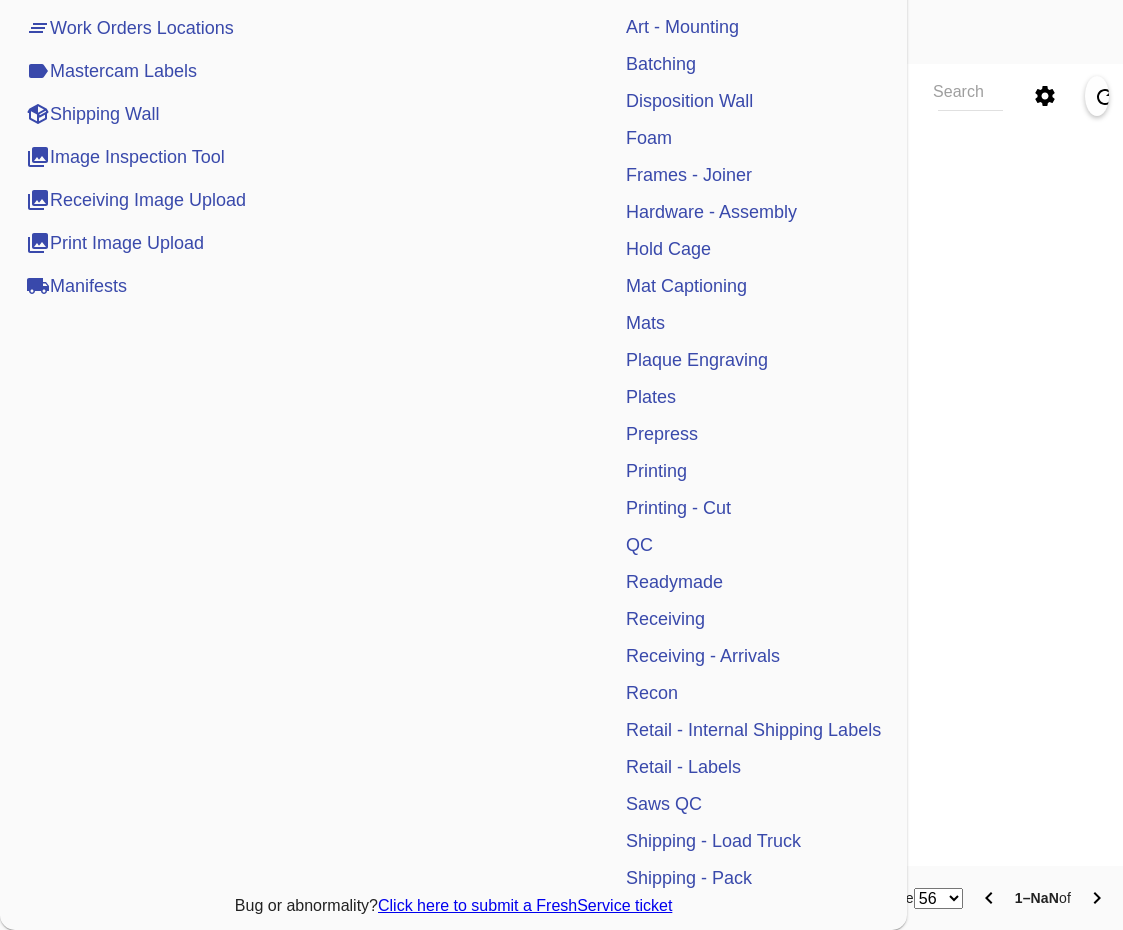 click on "QC" at bounding box center (639, 545) 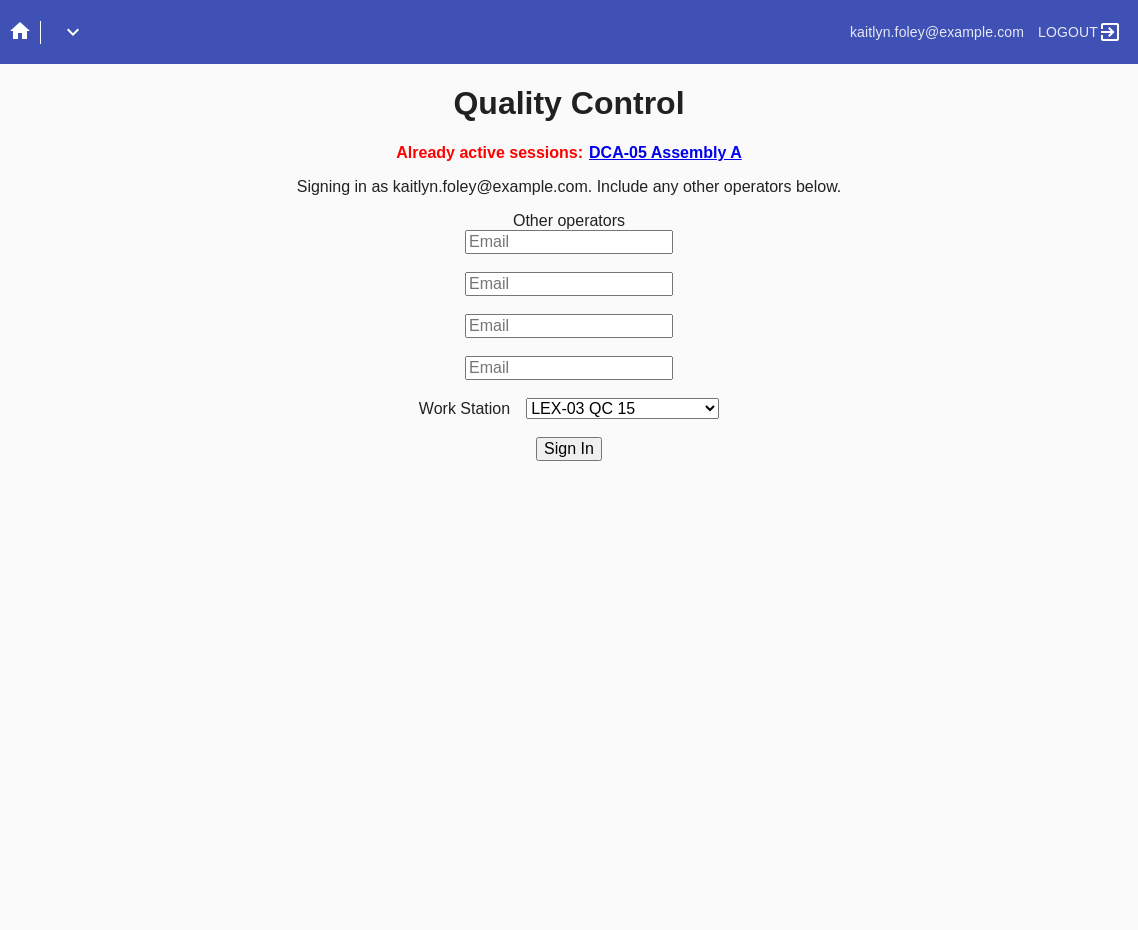 scroll, scrollTop: 0, scrollLeft: 0, axis: both 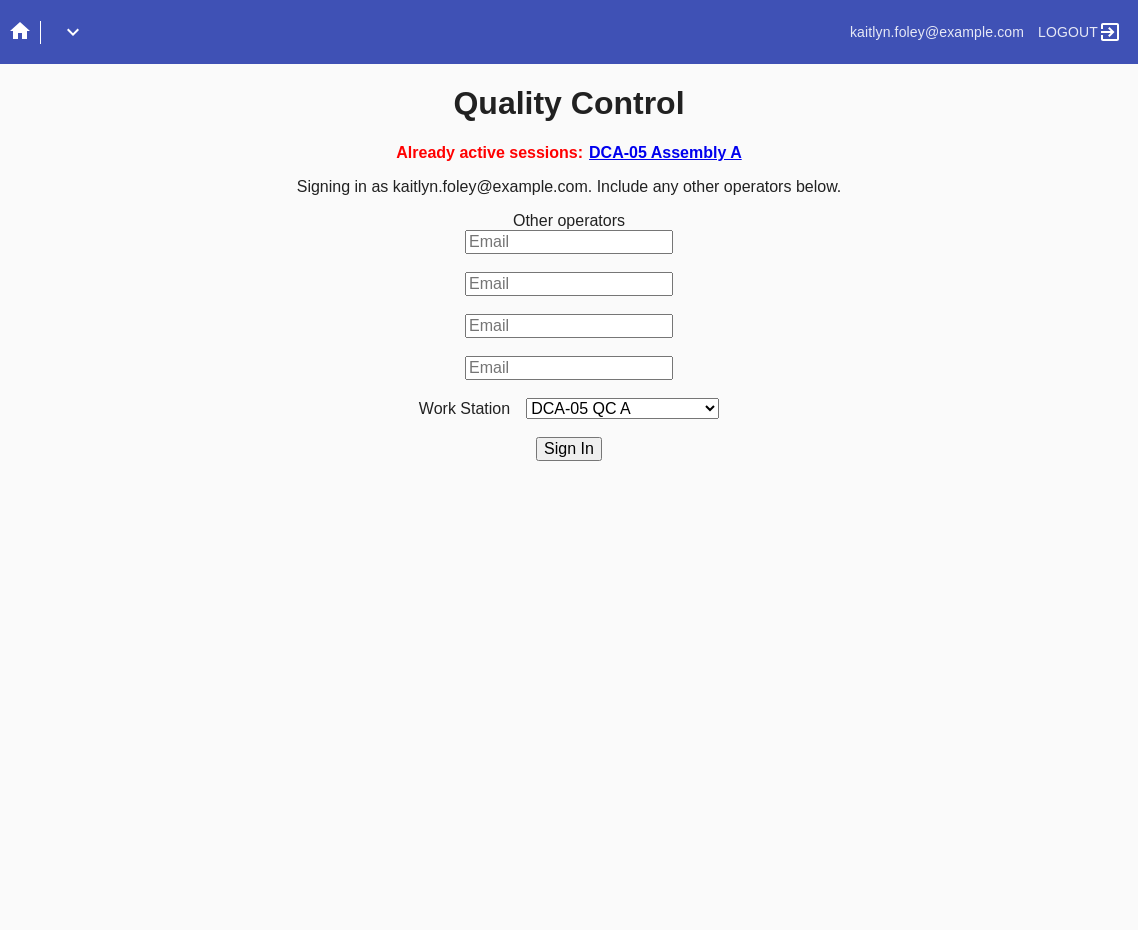 click on "LEX-03 QC 15
LEX-01 AC1-Q1
LEX-01 QC A-2
LEX-01 QC B-2
LAS-01 Art Cell 3 - QC1
LEX-01 AC2-Q1
LEX-01 AC3-Q1
LAS-01 Art Cell 7 - QC1
LEX-01 AL2-Q1
LEX-01 AL5-Q1
LEX-01 AC4-Q1
DCA-05 QC O
LEX-01 AL5-Q2
LAS-01 Art Cell 4 - QC1
LAS-01 Art Cell 8 - QC1
LAS-01 Art Cell 1 - QC1
LEX-03 QC 9
LEX-01 QC C-2
LEX-01 QC D-2
LEX-01 QC E-2
LEX-01 QC F-2
LAS-01 Art Cell 5 - QC1
LEX-03 QC 10
LEX-01 AL1-Q1
LEX-03 QC 1
LEX-03 QC 11
LAS-01 Art Cell 2 - QC1
LEX-01 AL1-Q2
ELP-01 QC A-2
ELP-01 QC C-2
ELP-01 QC D-2
ELP-01 QC E-2
ELP-01 QC F-2
ELP-01 QC G-2
ELP-01 QC H-2
LEX-03 Ornament QC
LEX-03 QC 12
LEX-03 QC 2
LEX-03 QC 3
LEX-03 QC 4
LEX-03 QC 5
LEX-03 QC 6
LEX-03 QC 7
LEX-03 QC 8
LEX-03 QC 13
DCA-05 QC A
LEX-03 QC 16
DCA-05 QC B
DCA-05 QC C
DCA-05 QC D
LEX-01 AL4-Q1
LAS-01 Art Cell 6 - QC1
DCA-05 QC E
DCA-05 QC F
DCA-05 QC G
DCA-05 QC H
ELP-01 QC B-2
LEX-03 QC 14
LEX-01 AL3-Q1
LEX-01 AL3-Q2" at bounding box center (622, 408) 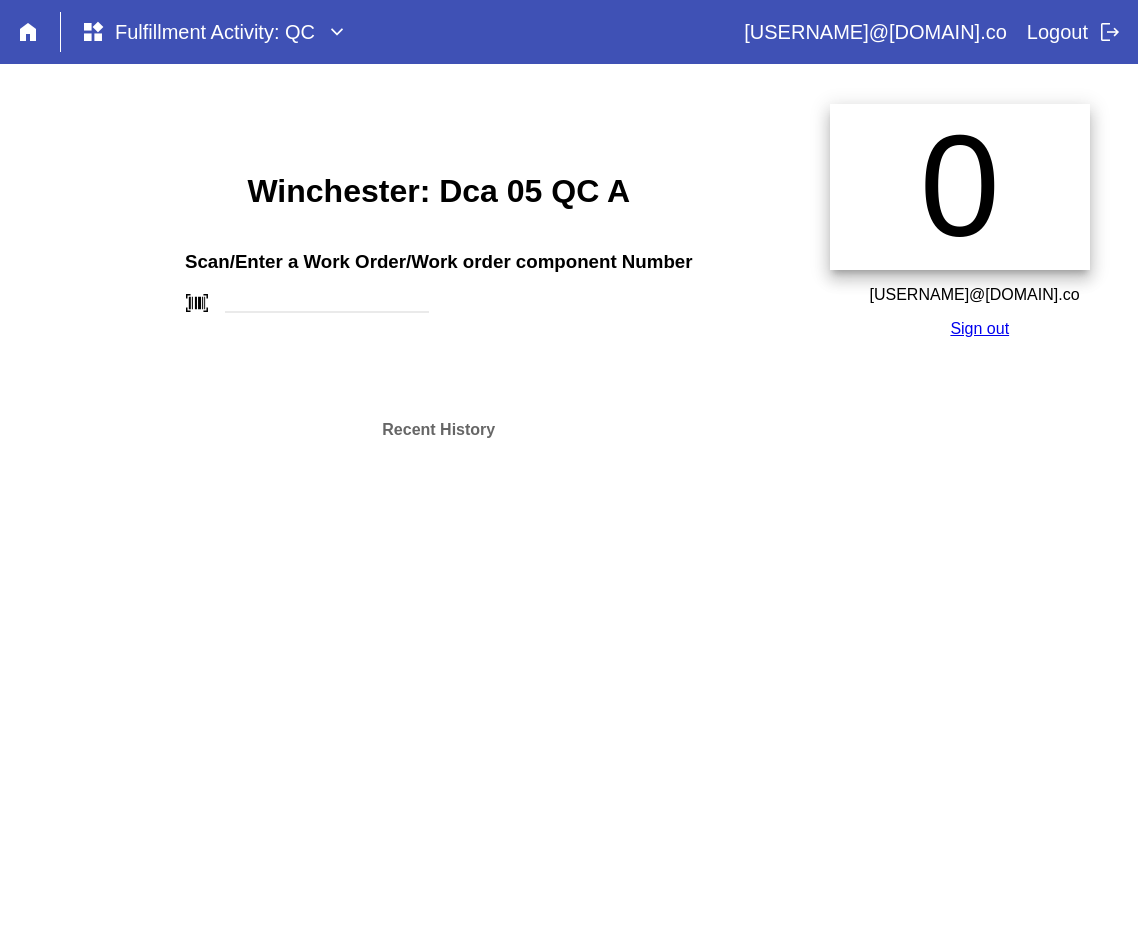 scroll, scrollTop: 0, scrollLeft: 0, axis: both 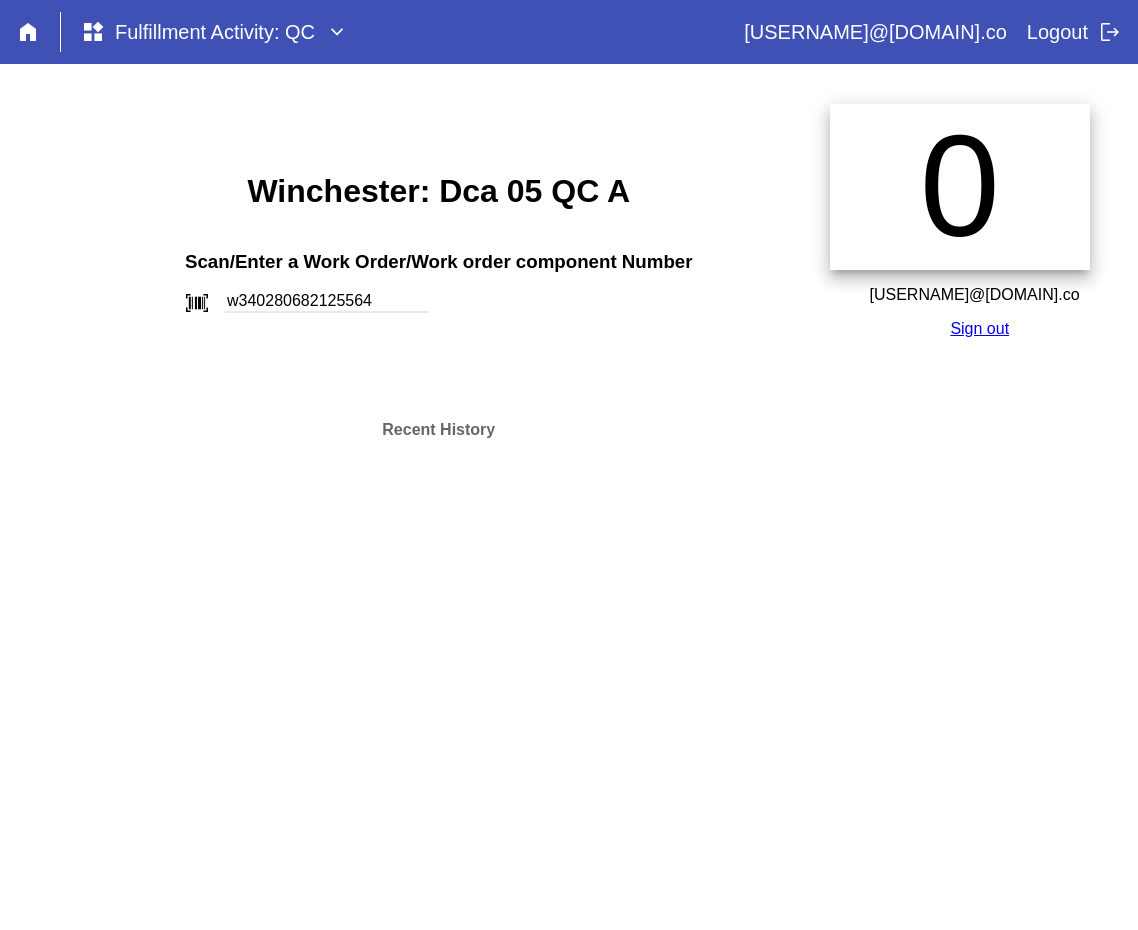 type on "w340280682125564" 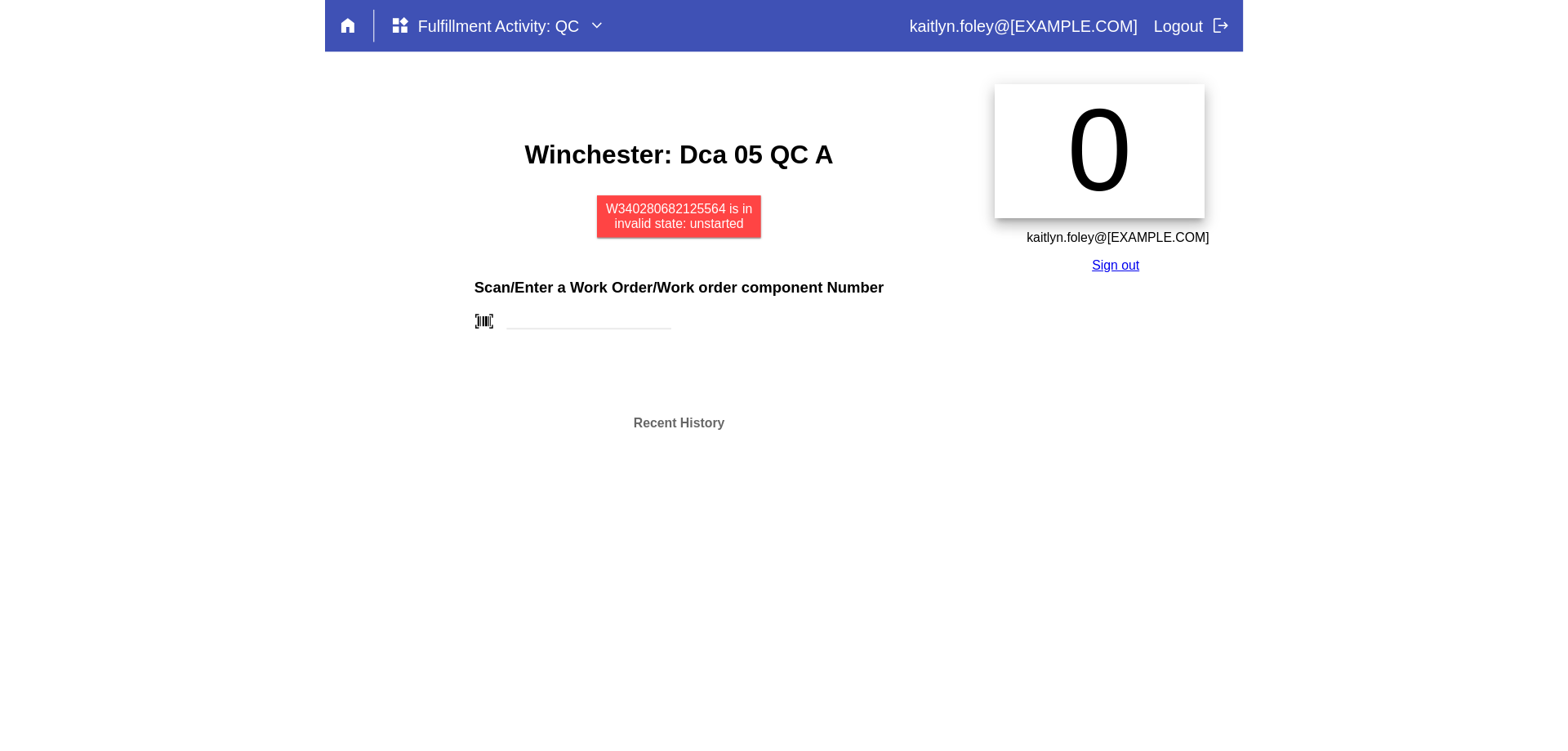 scroll, scrollTop: 0, scrollLeft: 0, axis: both 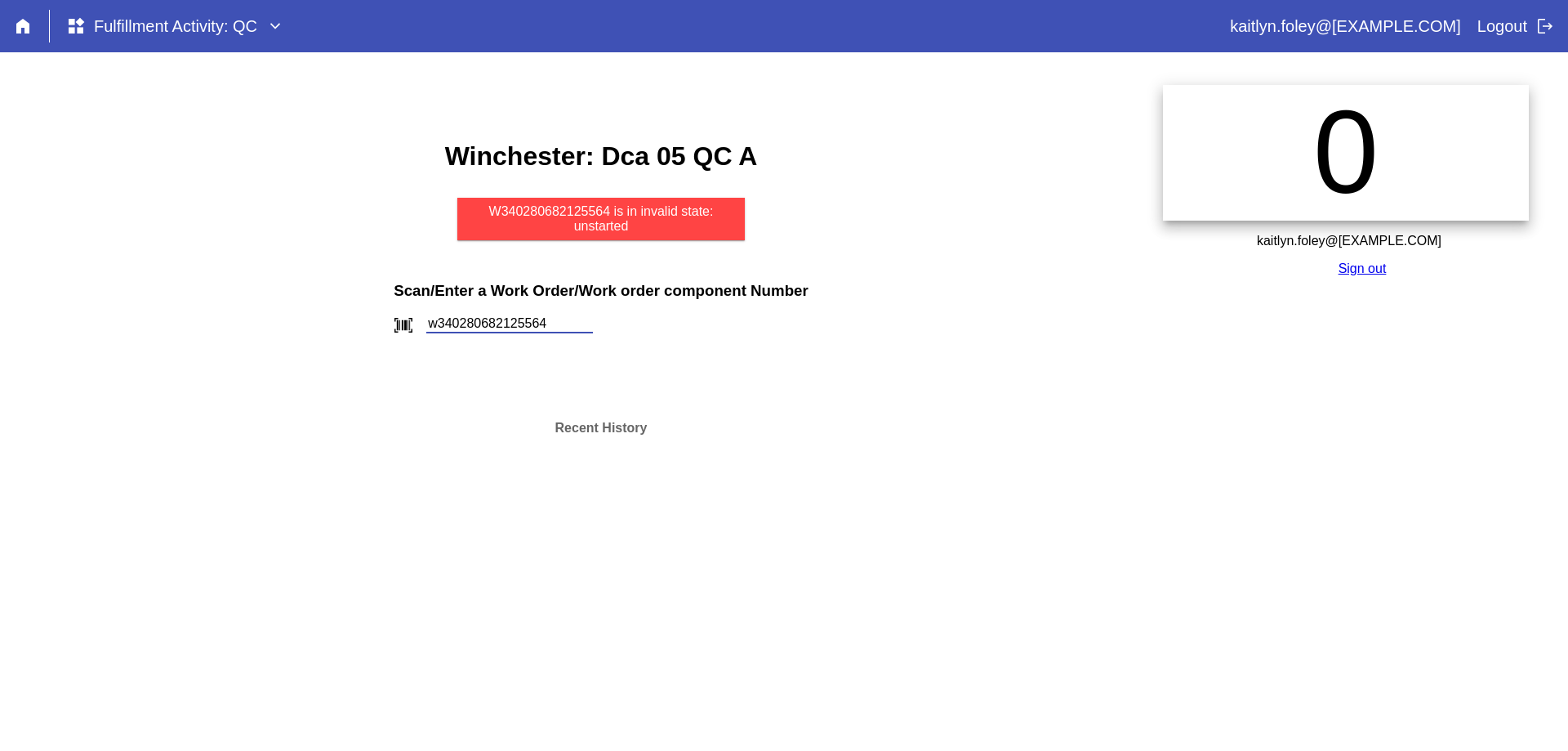 type on "w340280682125564" 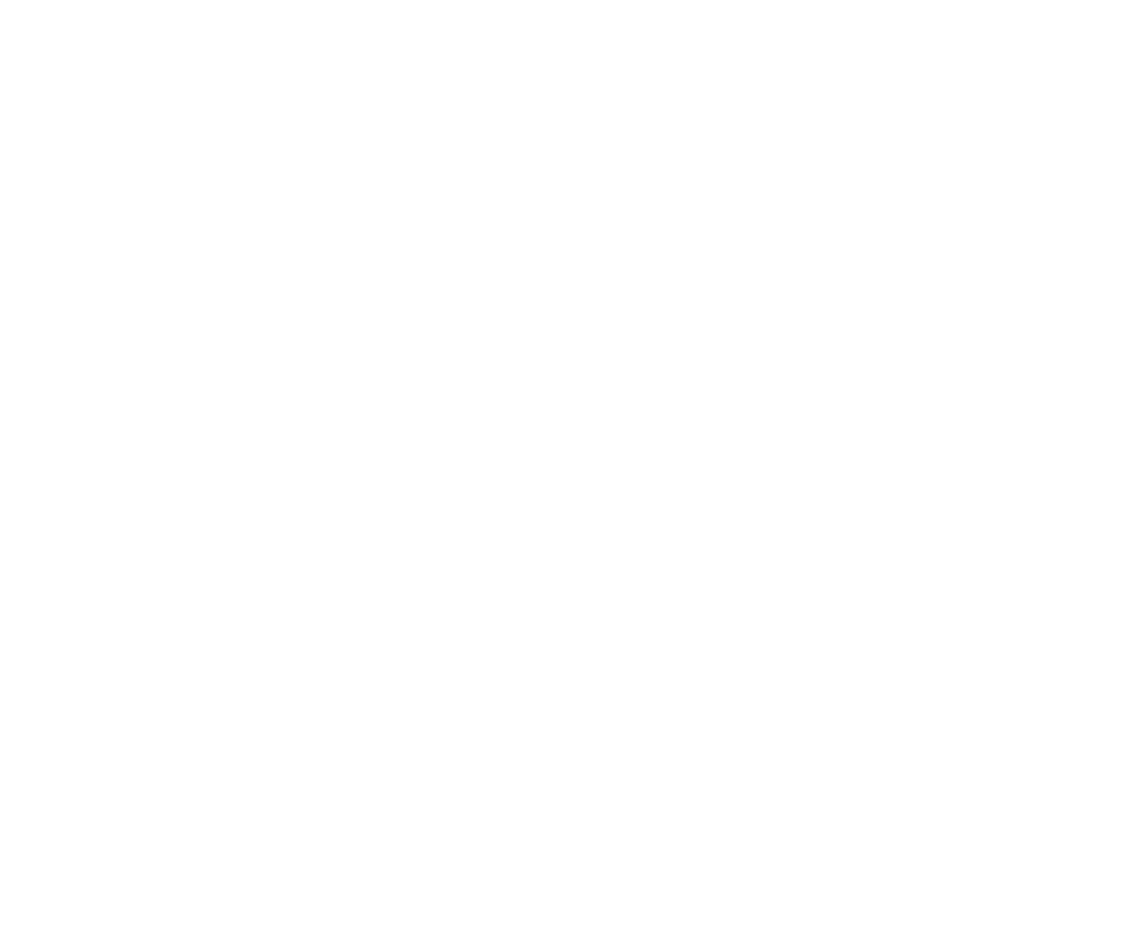 scroll, scrollTop: 0, scrollLeft: 0, axis: both 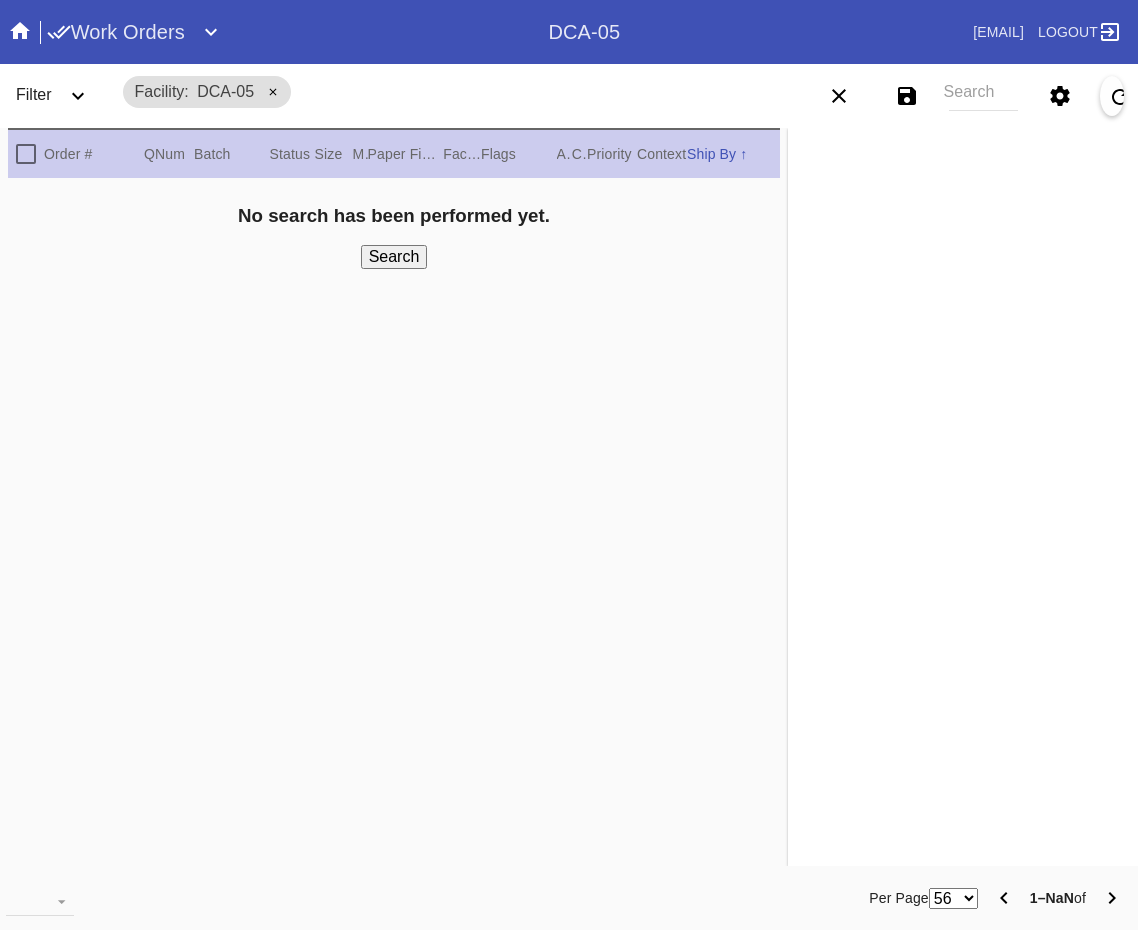 click on "Search" at bounding box center (983, 96) 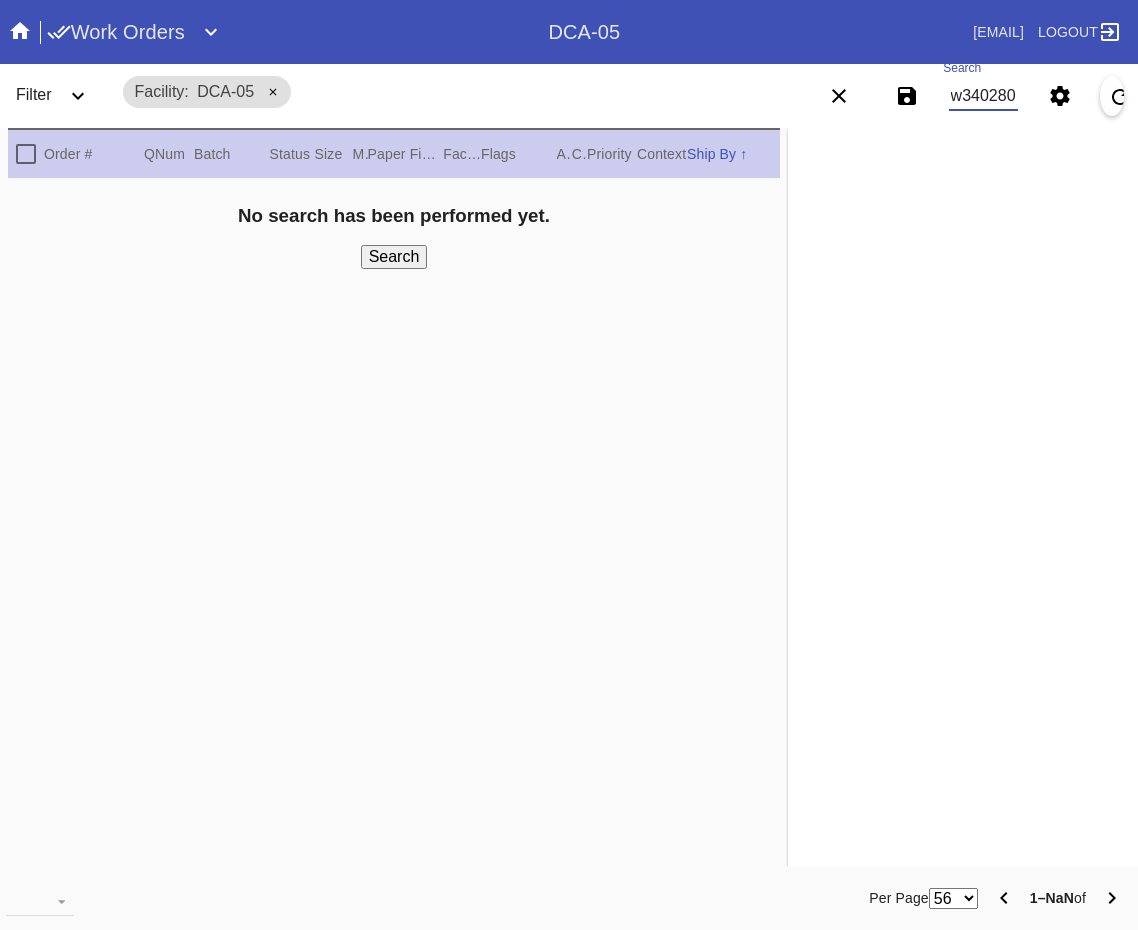 type on "w340280682125564" 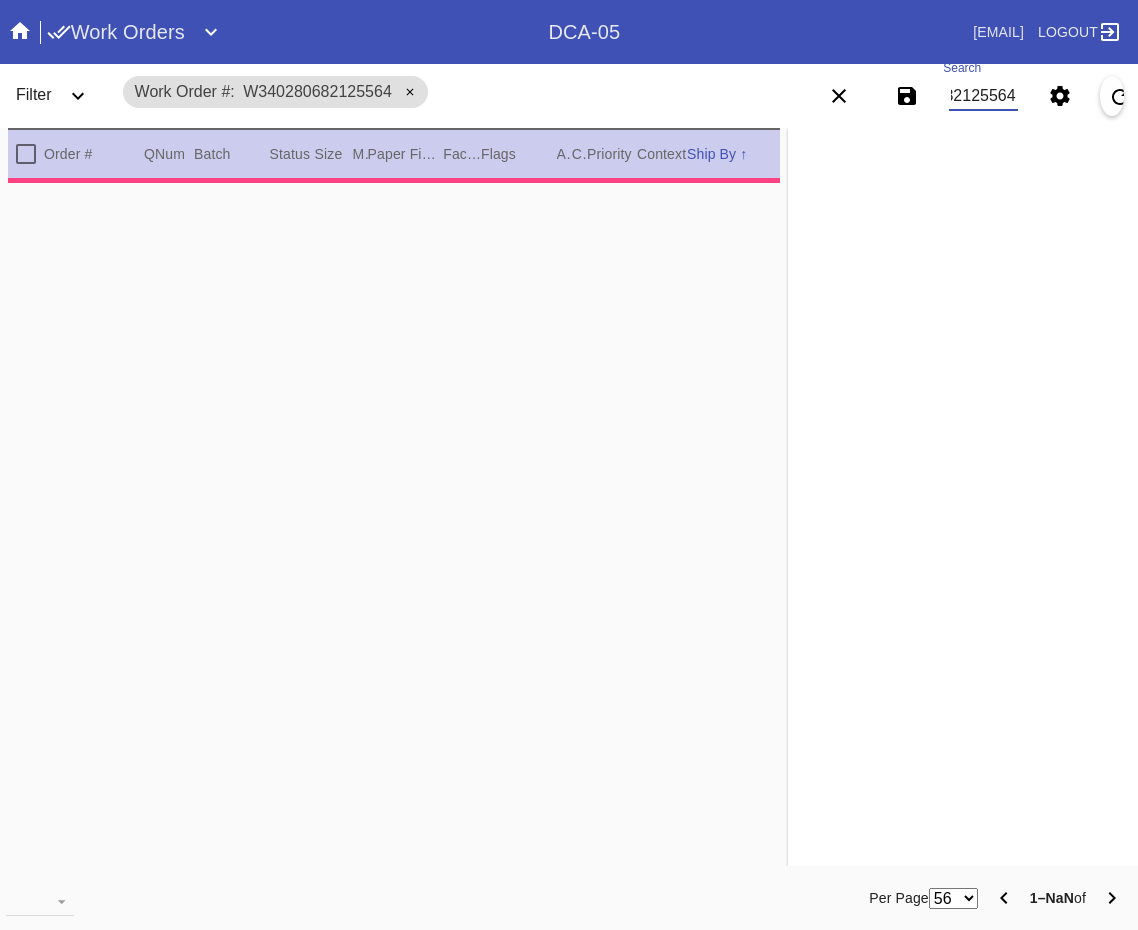 type on "1.5" 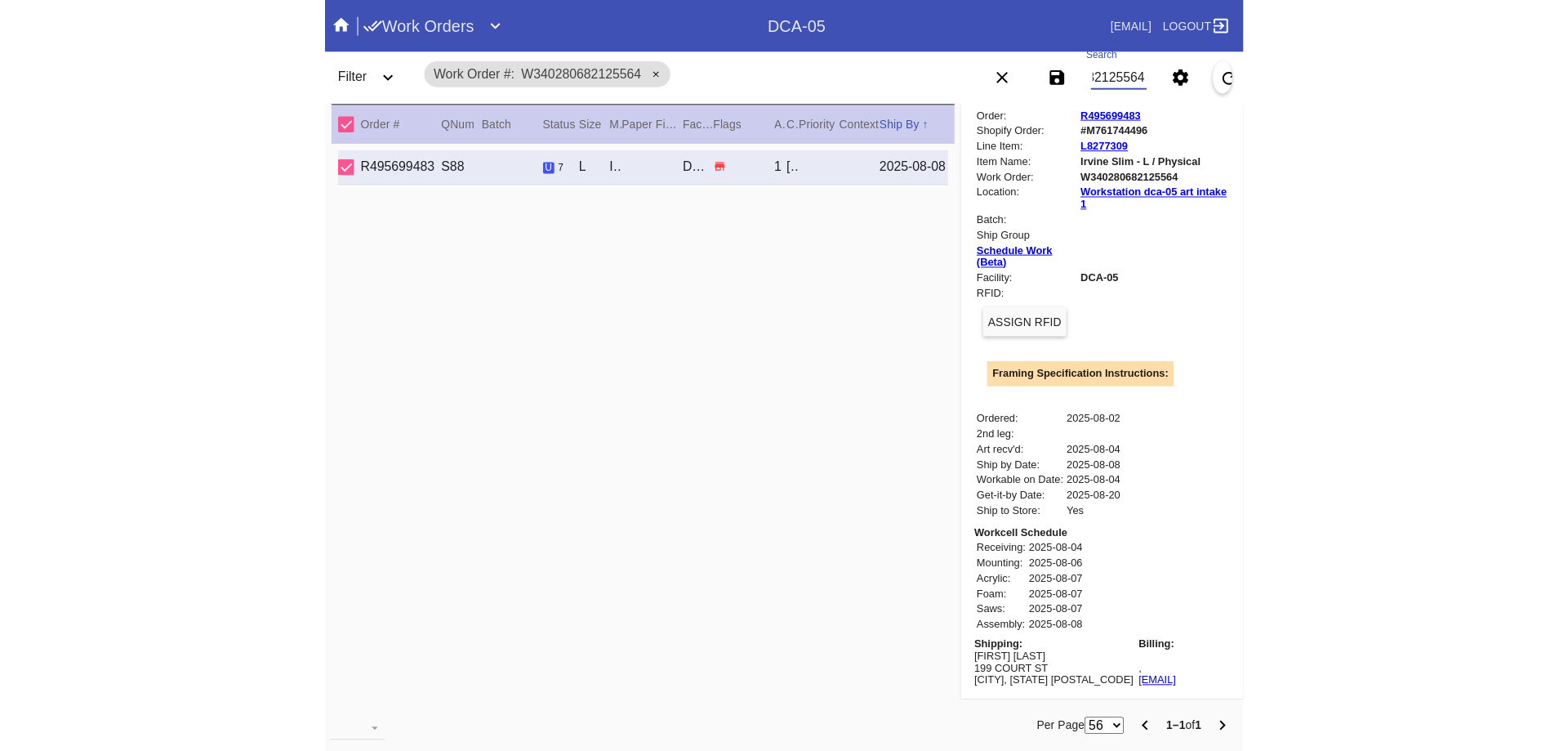 scroll, scrollTop: 323, scrollLeft: 0, axis: vertical 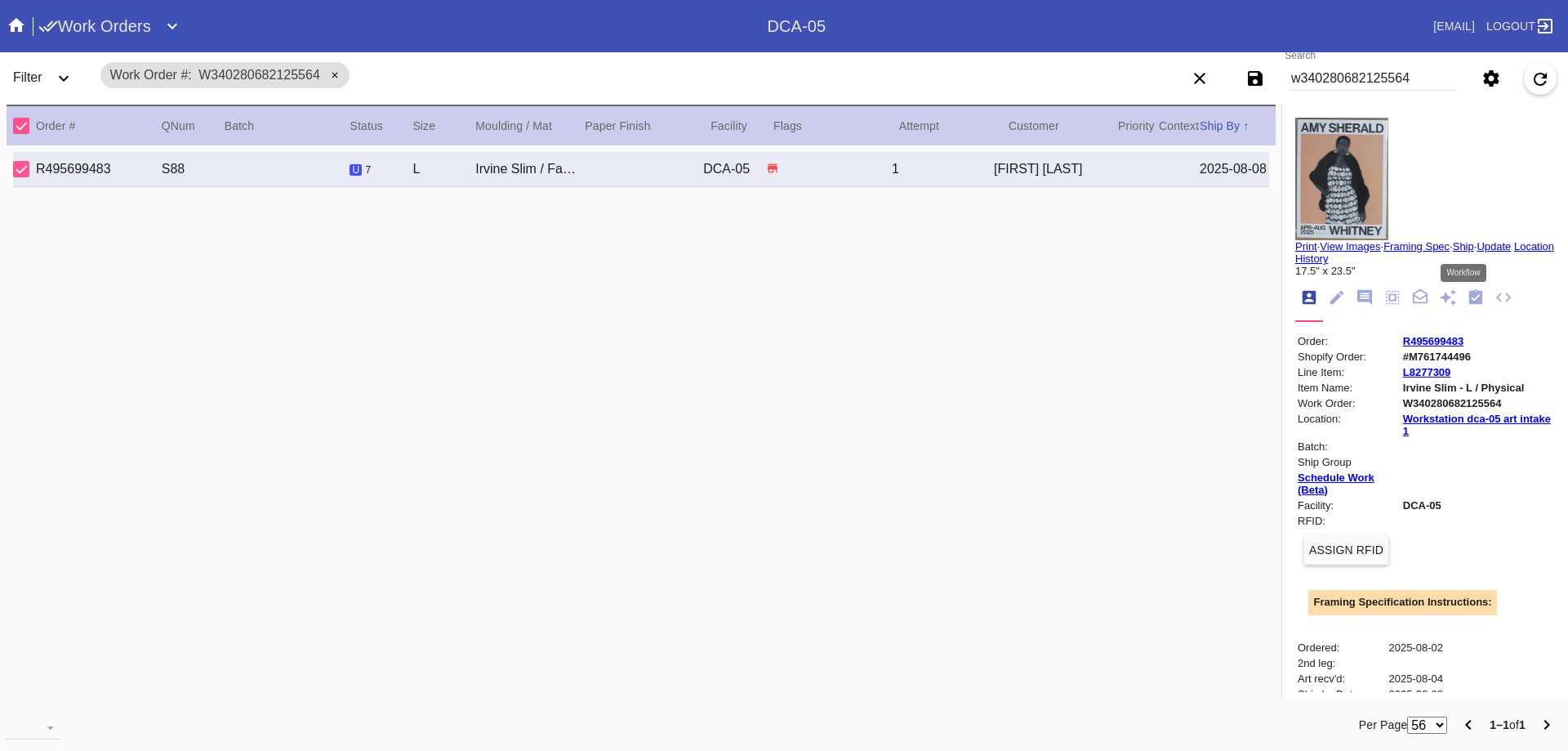 click 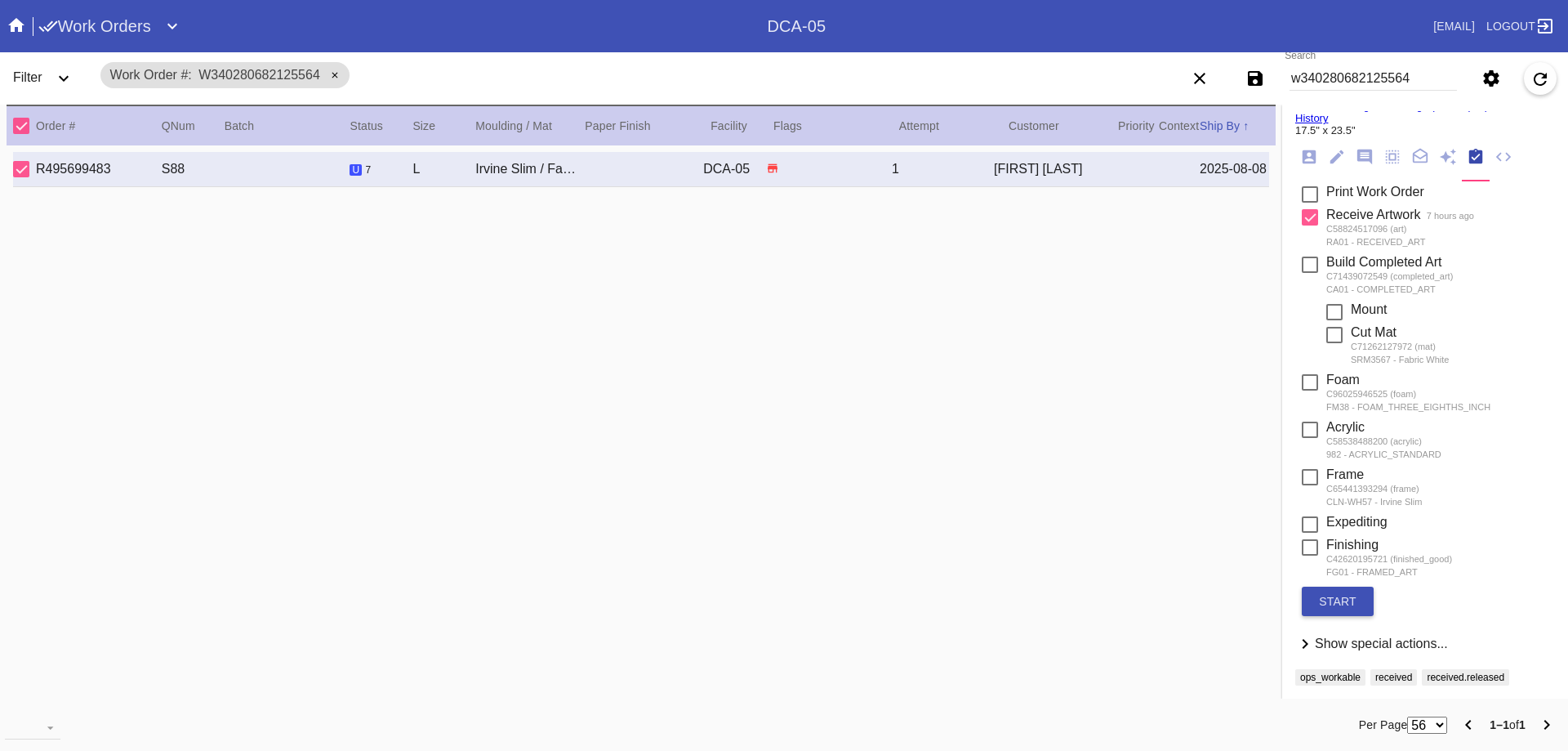scroll, scrollTop: 145, scrollLeft: 0, axis: vertical 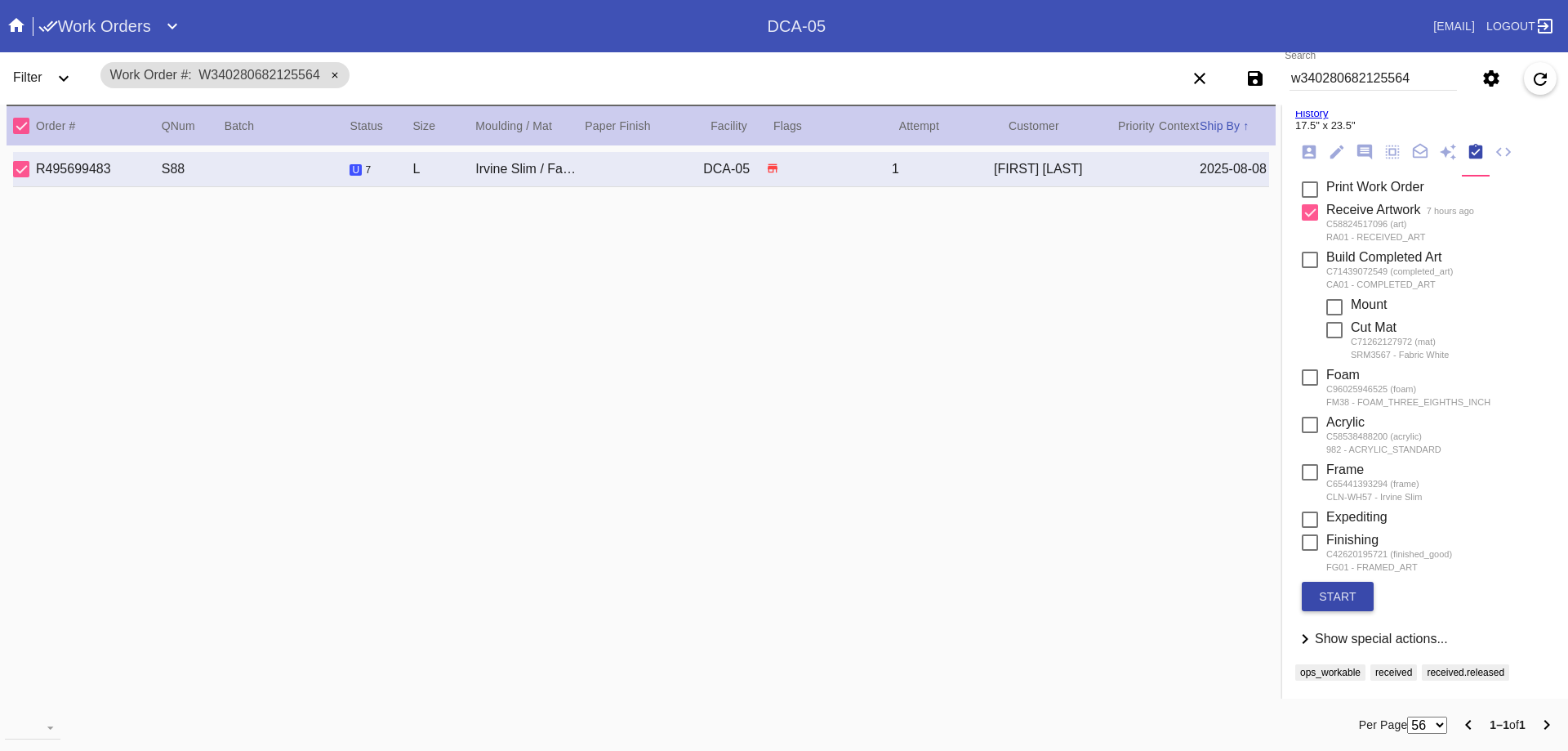 click on "start" at bounding box center (1338, 597) 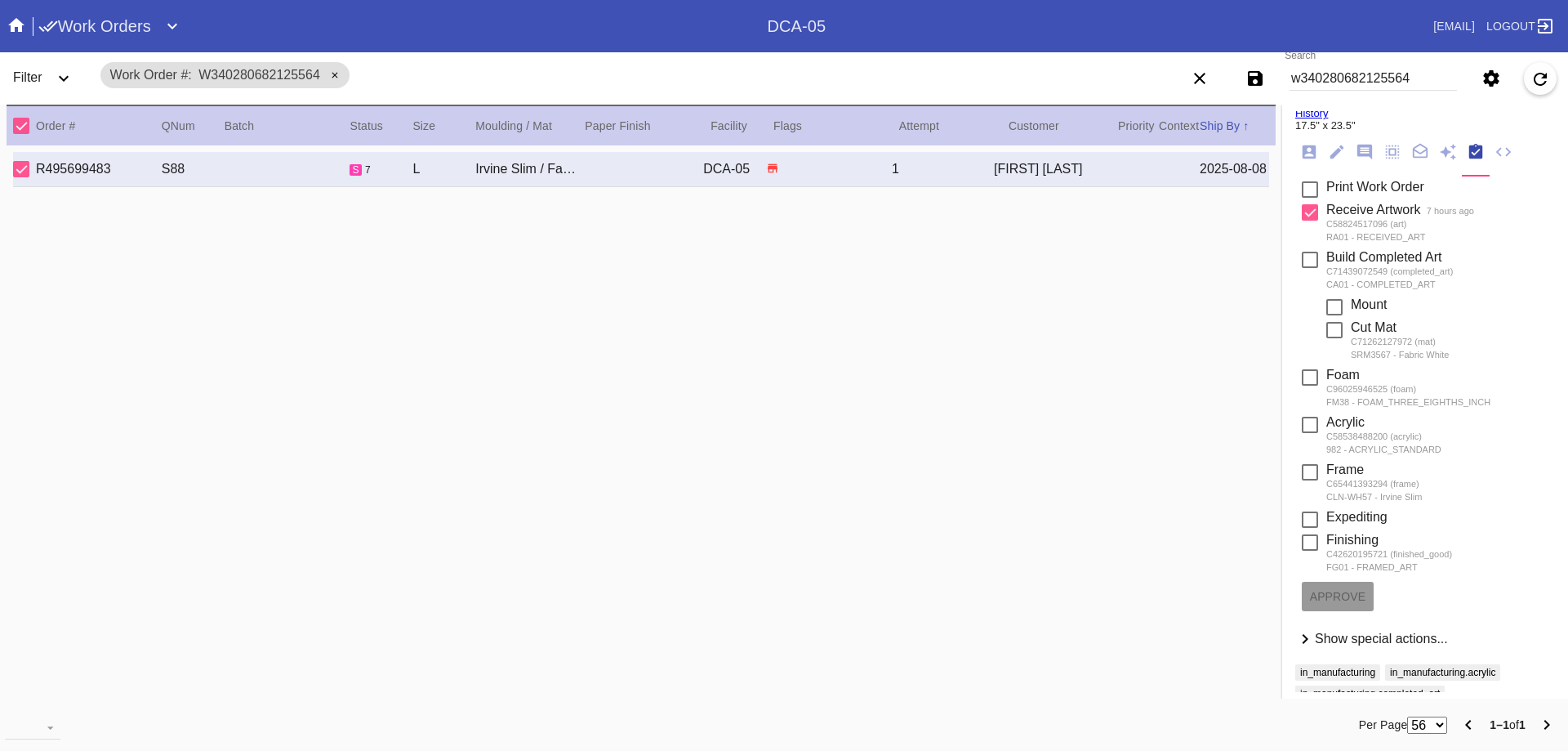 click on "w340280682125564" at bounding box center [1373, 78] 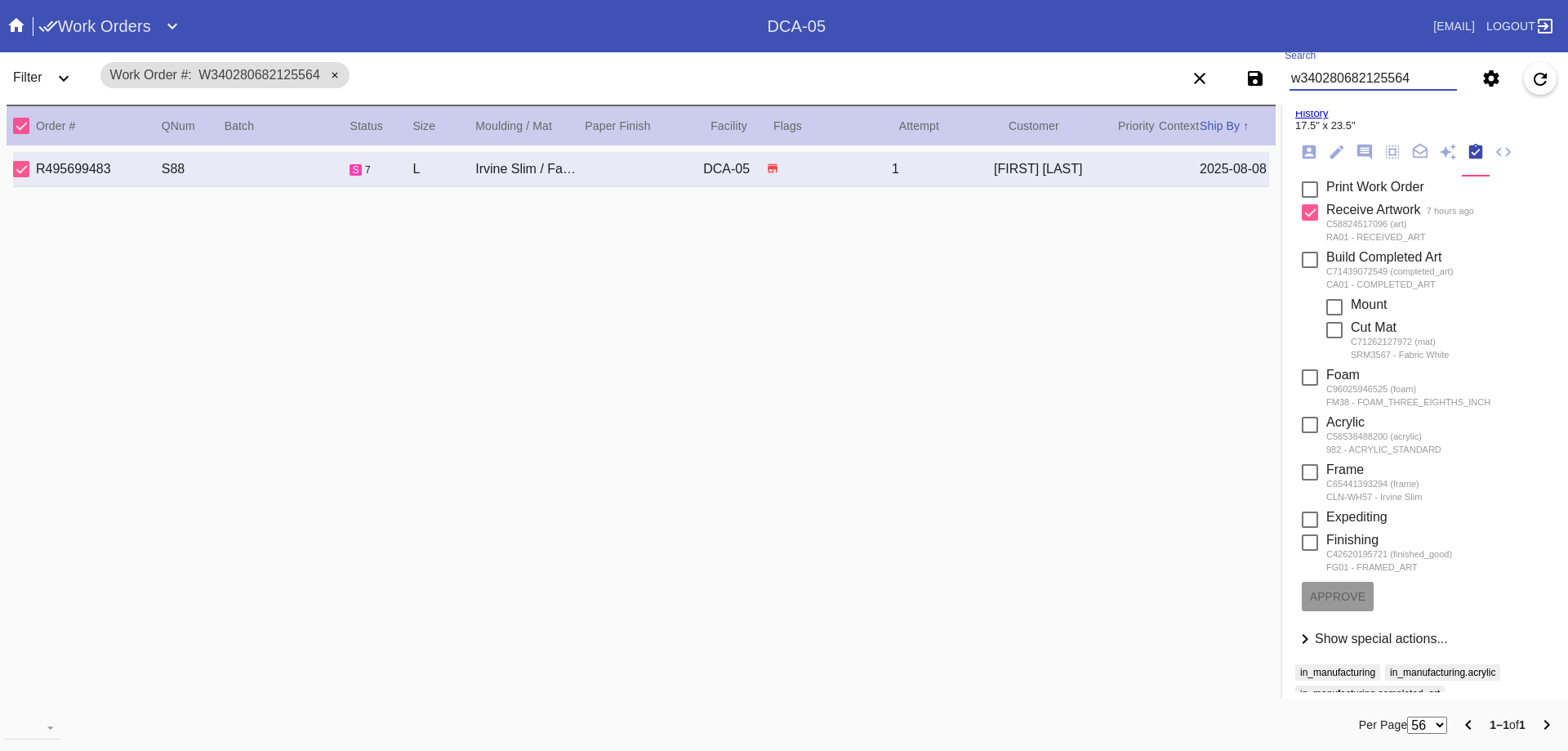 click on "w340280682125564" at bounding box center (1373, 78) 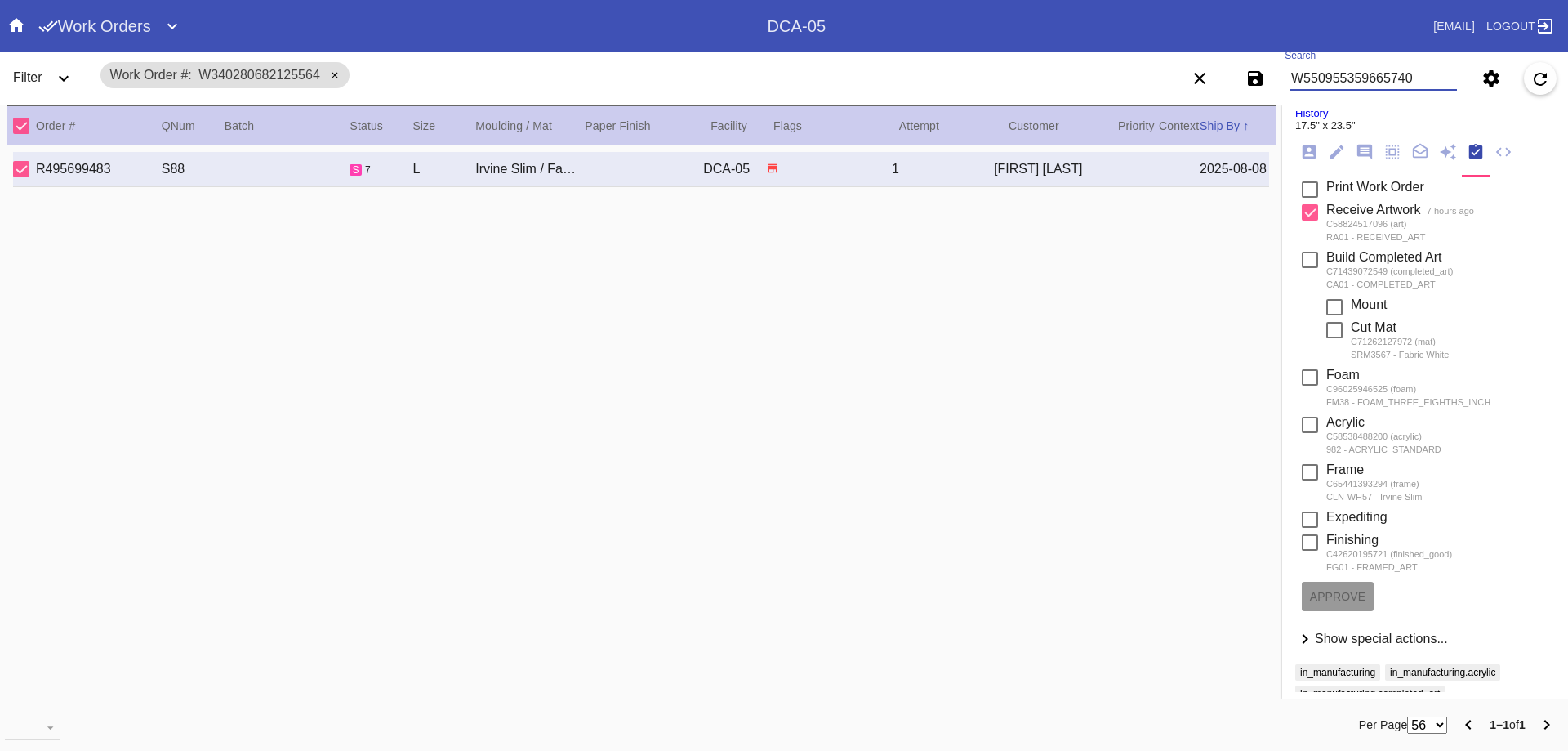type on "W550955359665740" 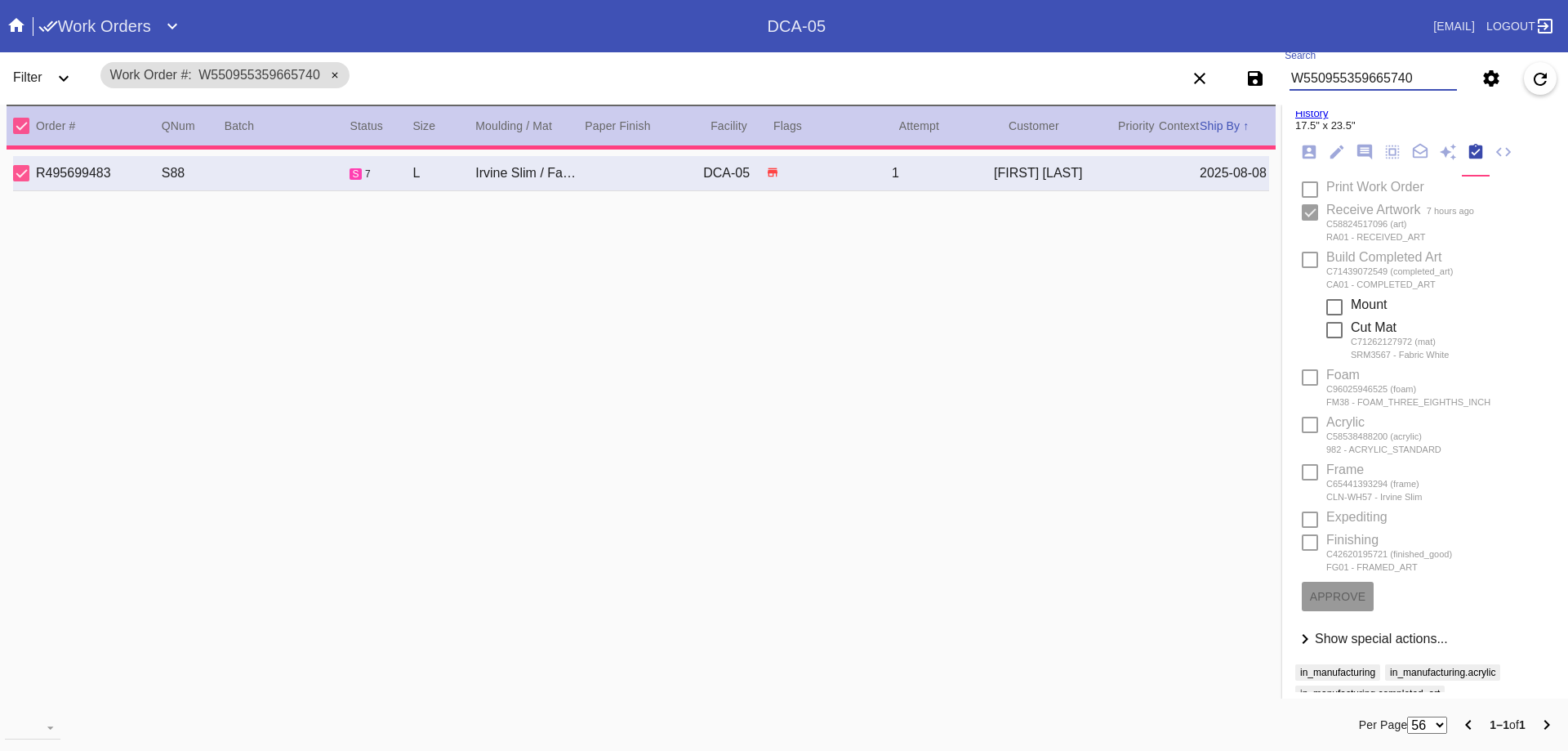 type on "2.5" 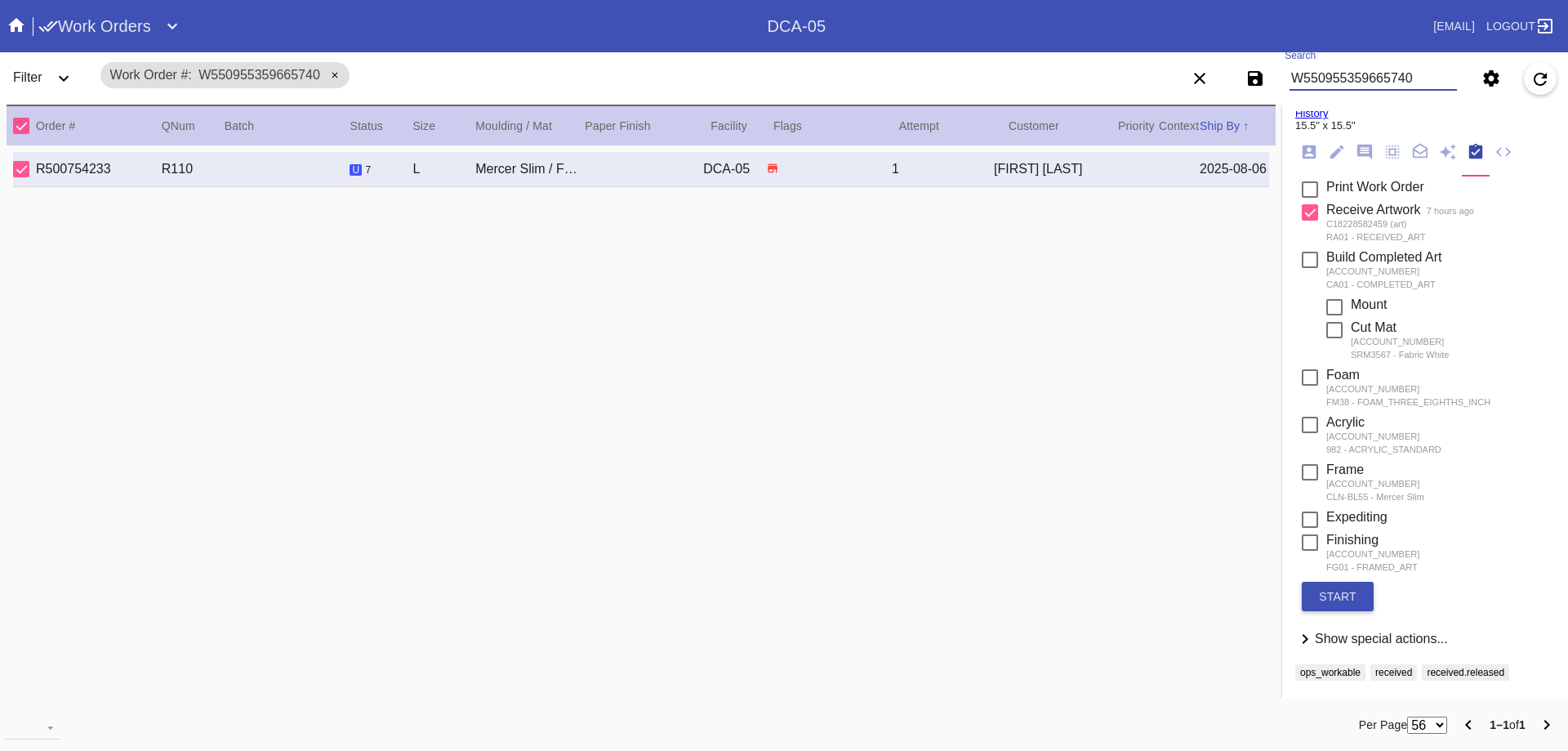 click on "start" at bounding box center (1338, 597) 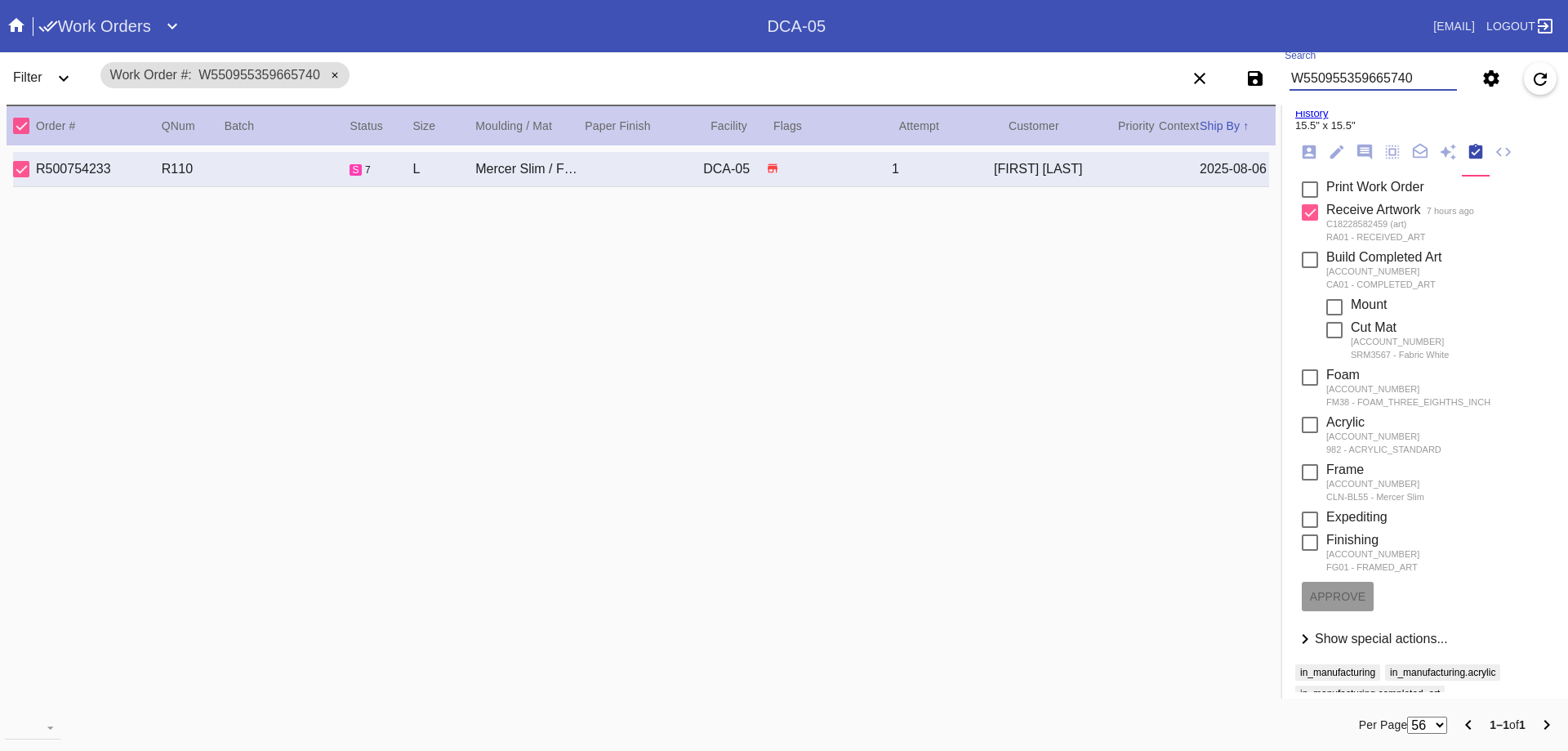 click on "W550955359665740" at bounding box center [1373, 78] 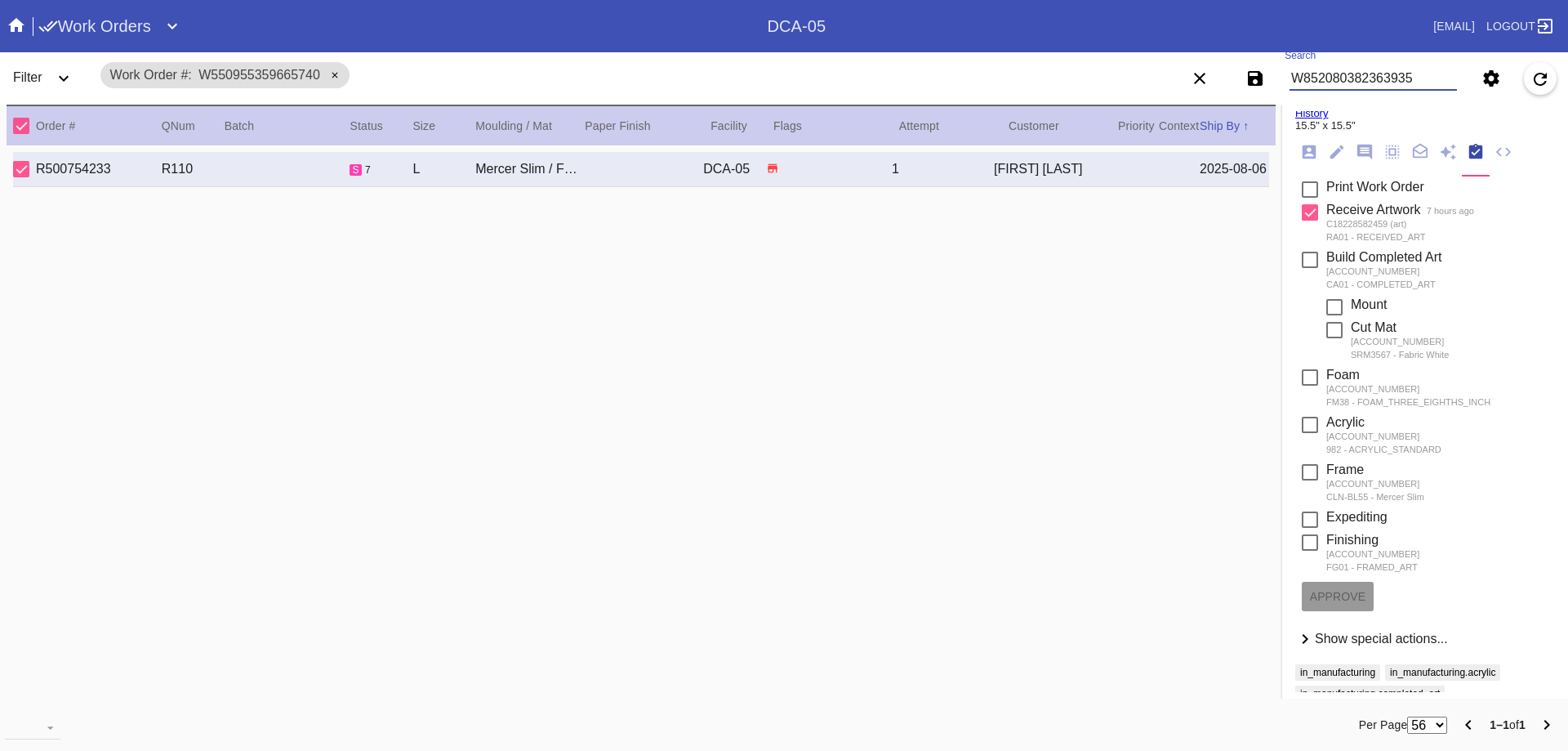 type on "W852080382363935" 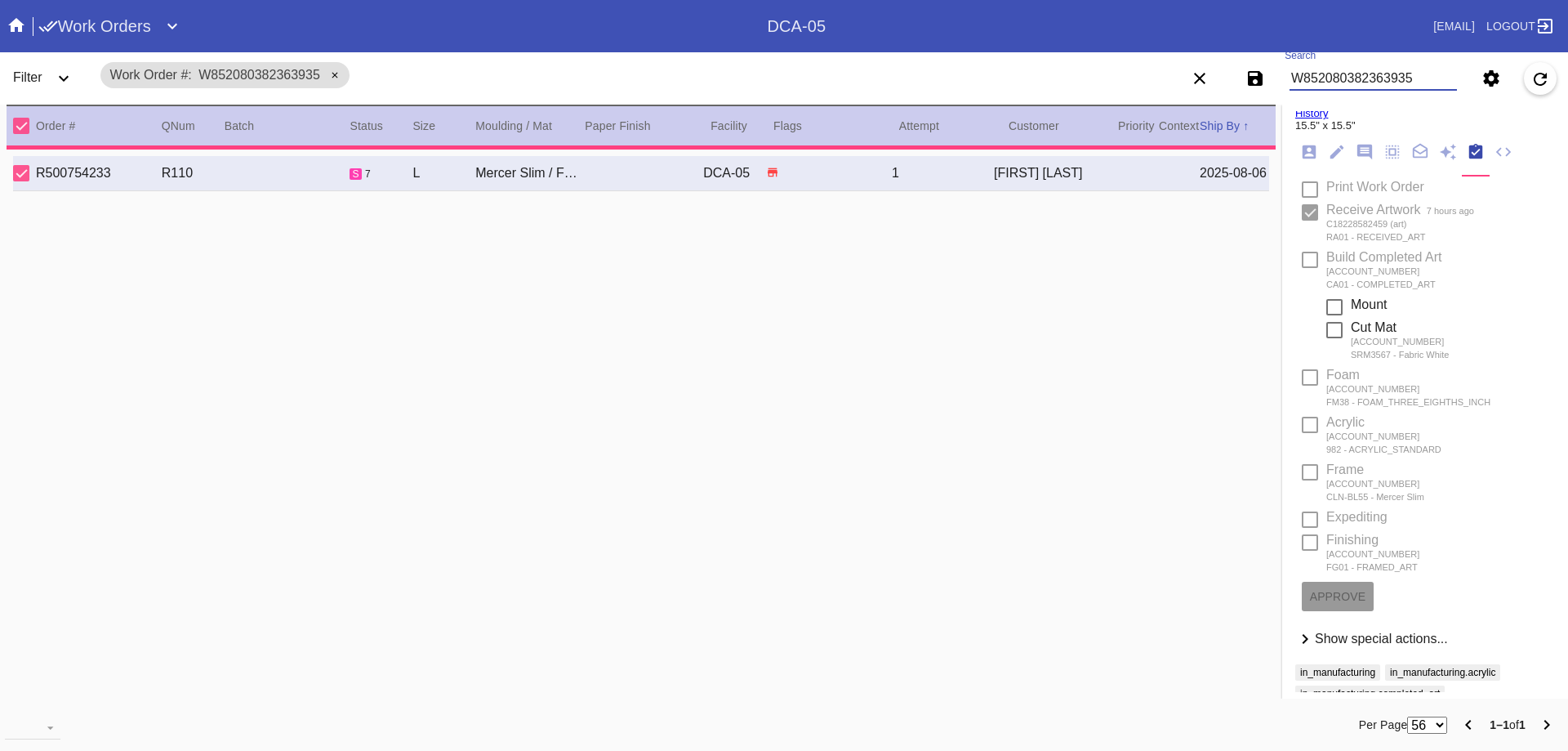 type on "1.5" 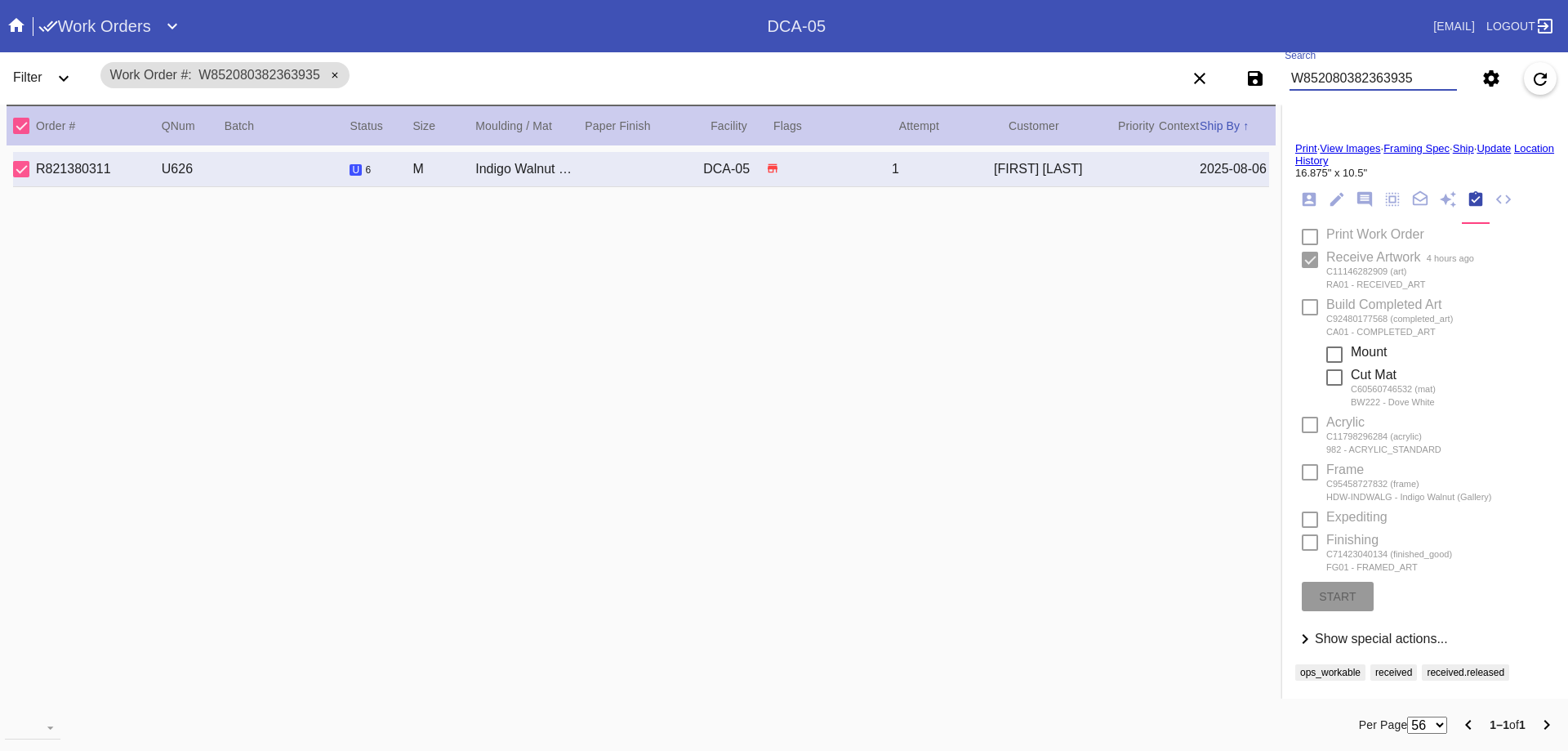 scroll, scrollTop: 98, scrollLeft: 0, axis: vertical 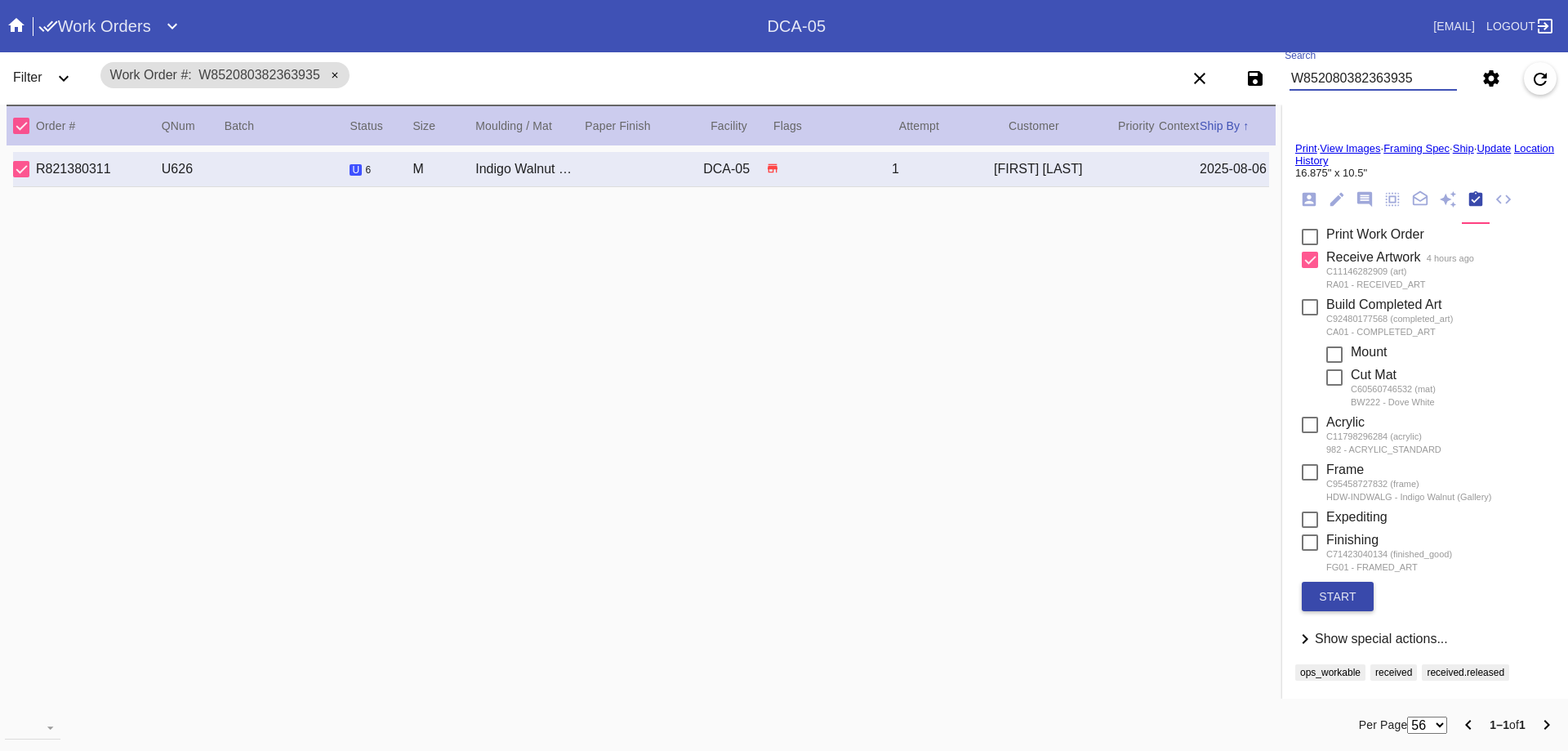 click on "start" at bounding box center (1338, 597) 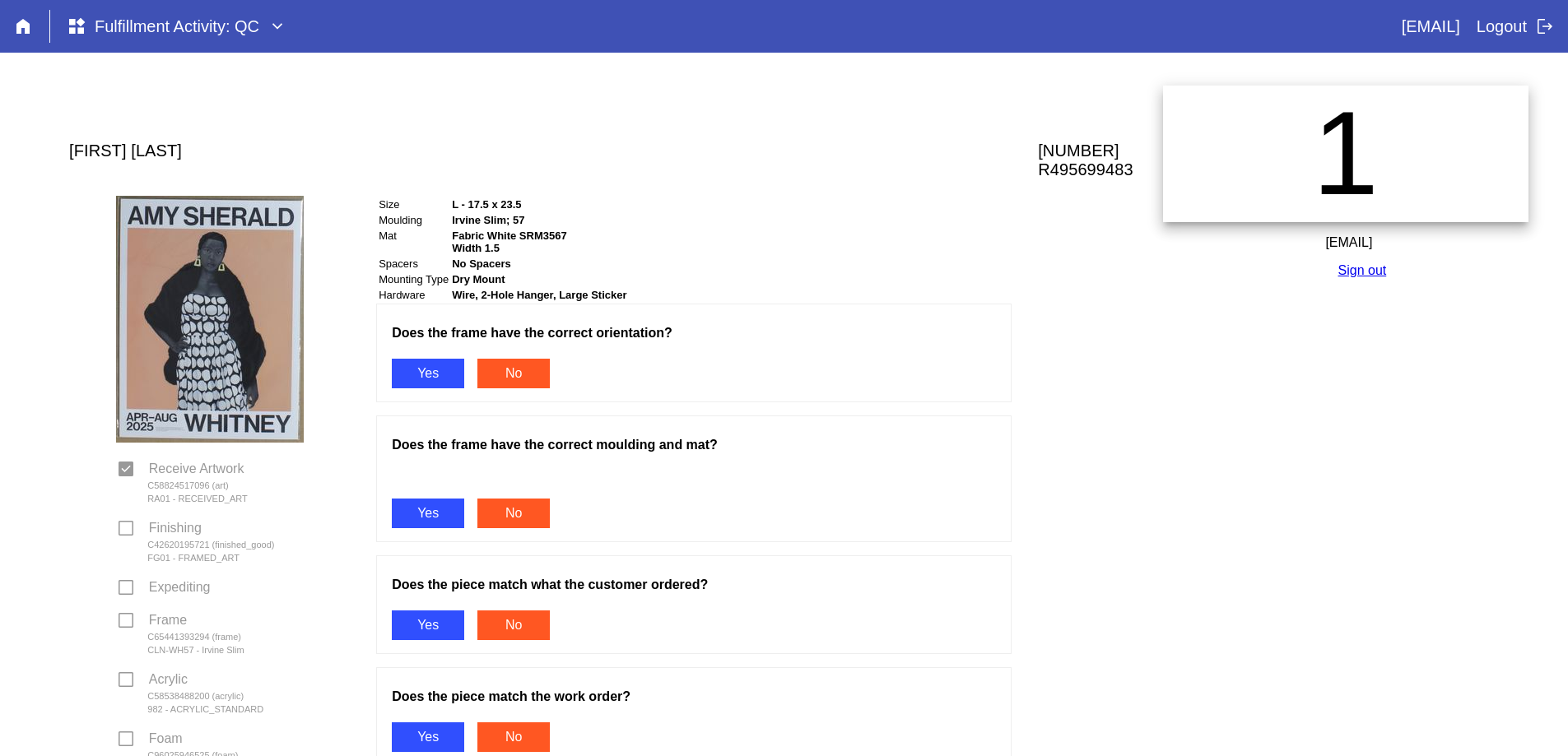 scroll, scrollTop: 0, scrollLeft: 0, axis: both 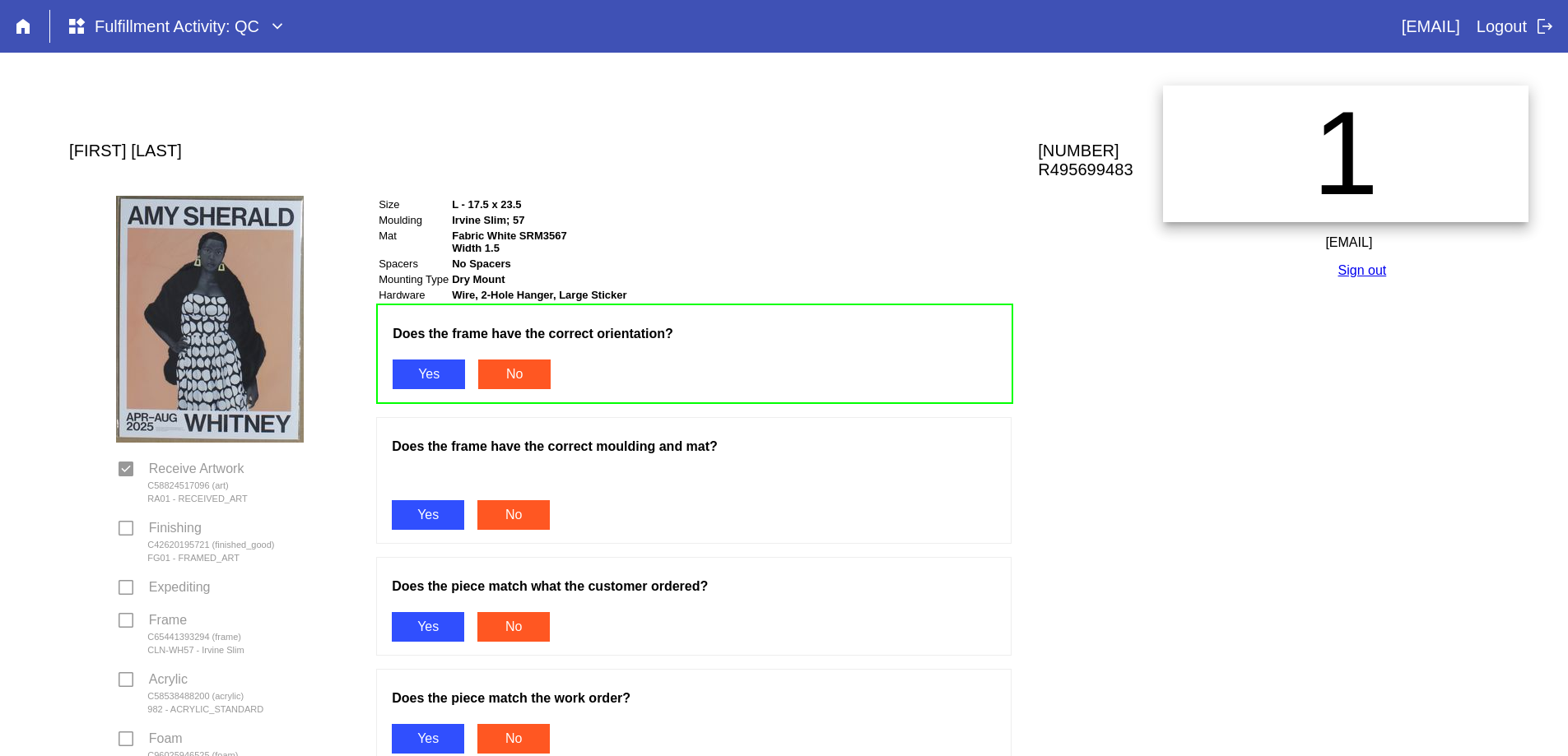 click on "Yes" at bounding box center (428, 515) 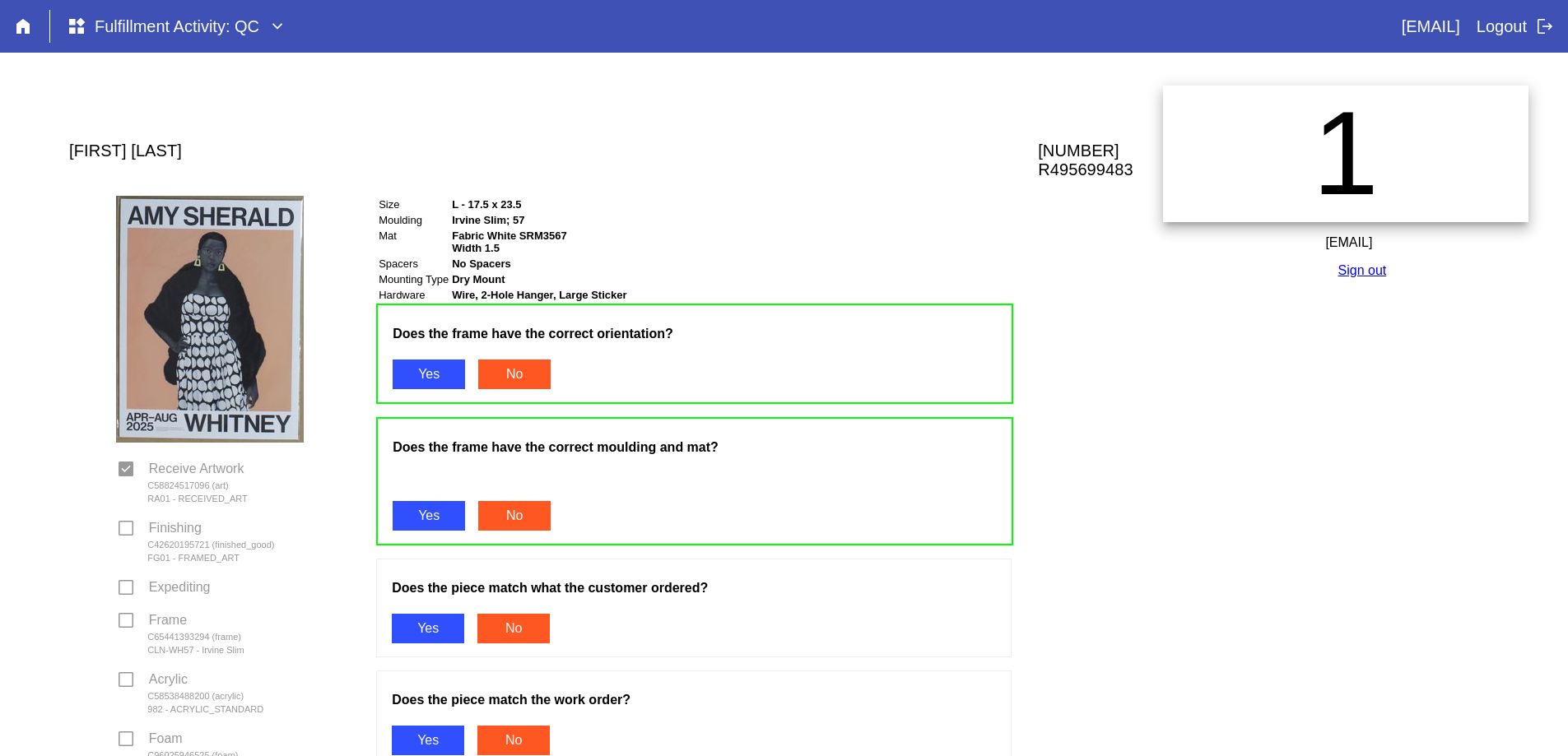 click on "Yes" at bounding box center (428, 628) 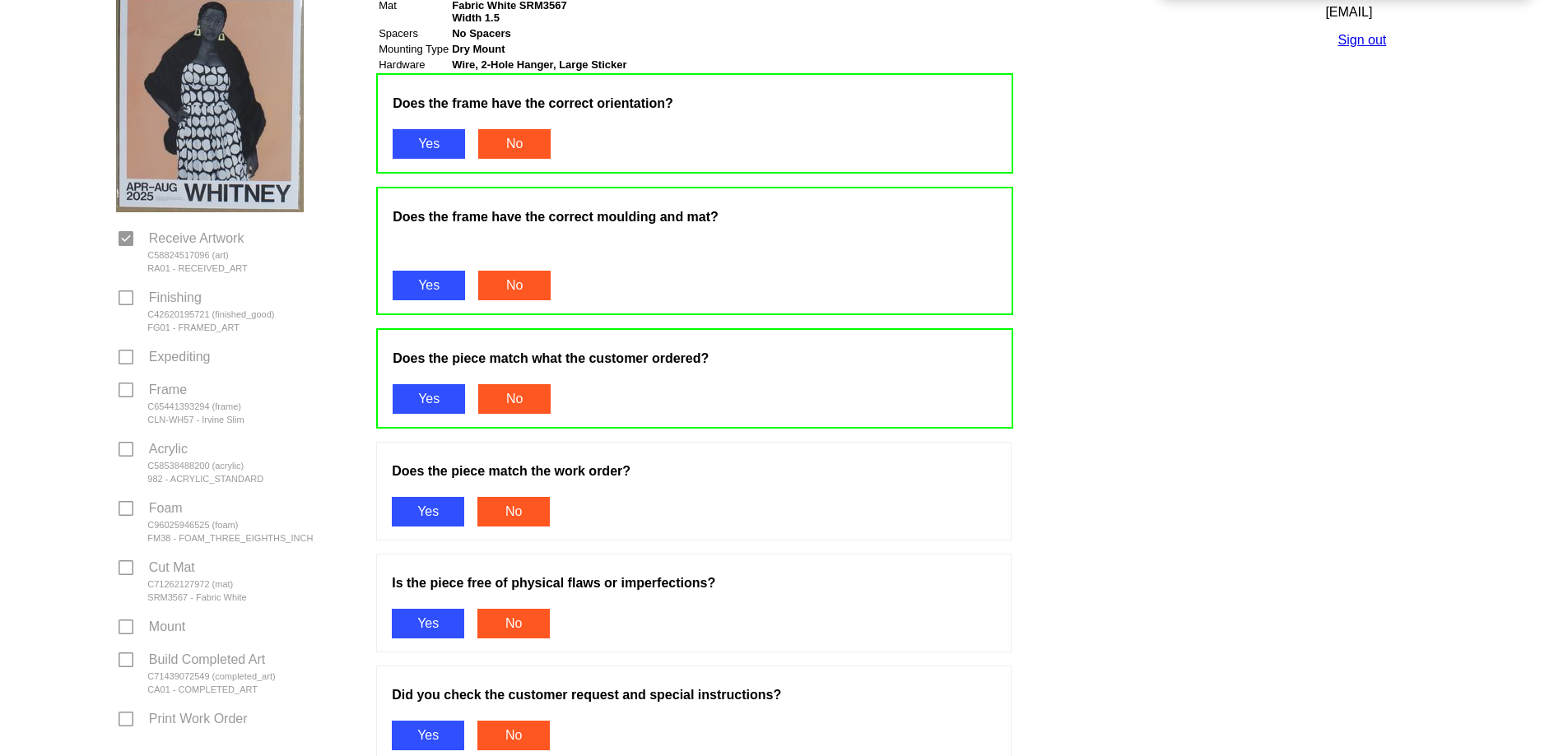 scroll, scrollTop: 329, scrollLeft: 0, axis: vertical 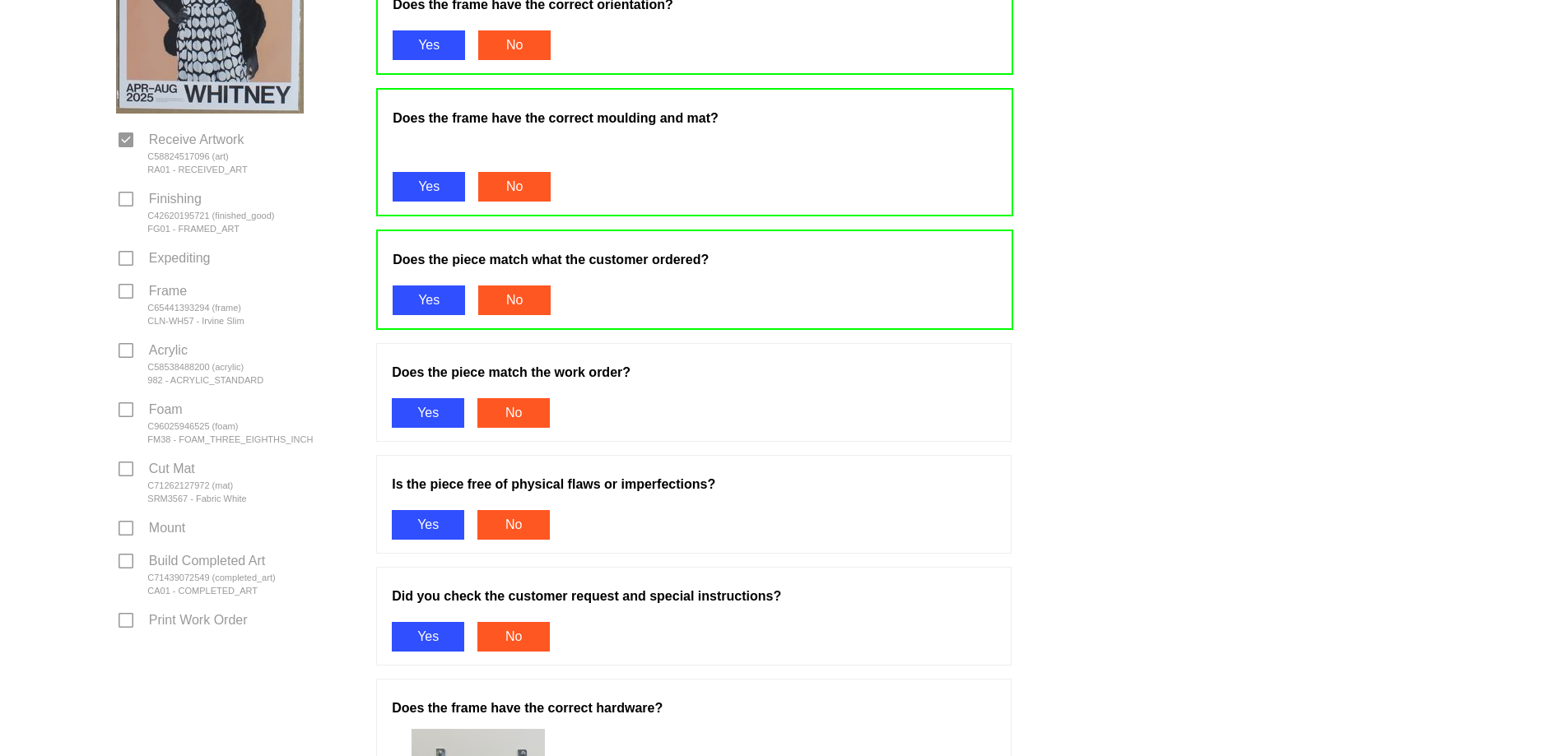click on "Yes" at bounding box center (428, 525) 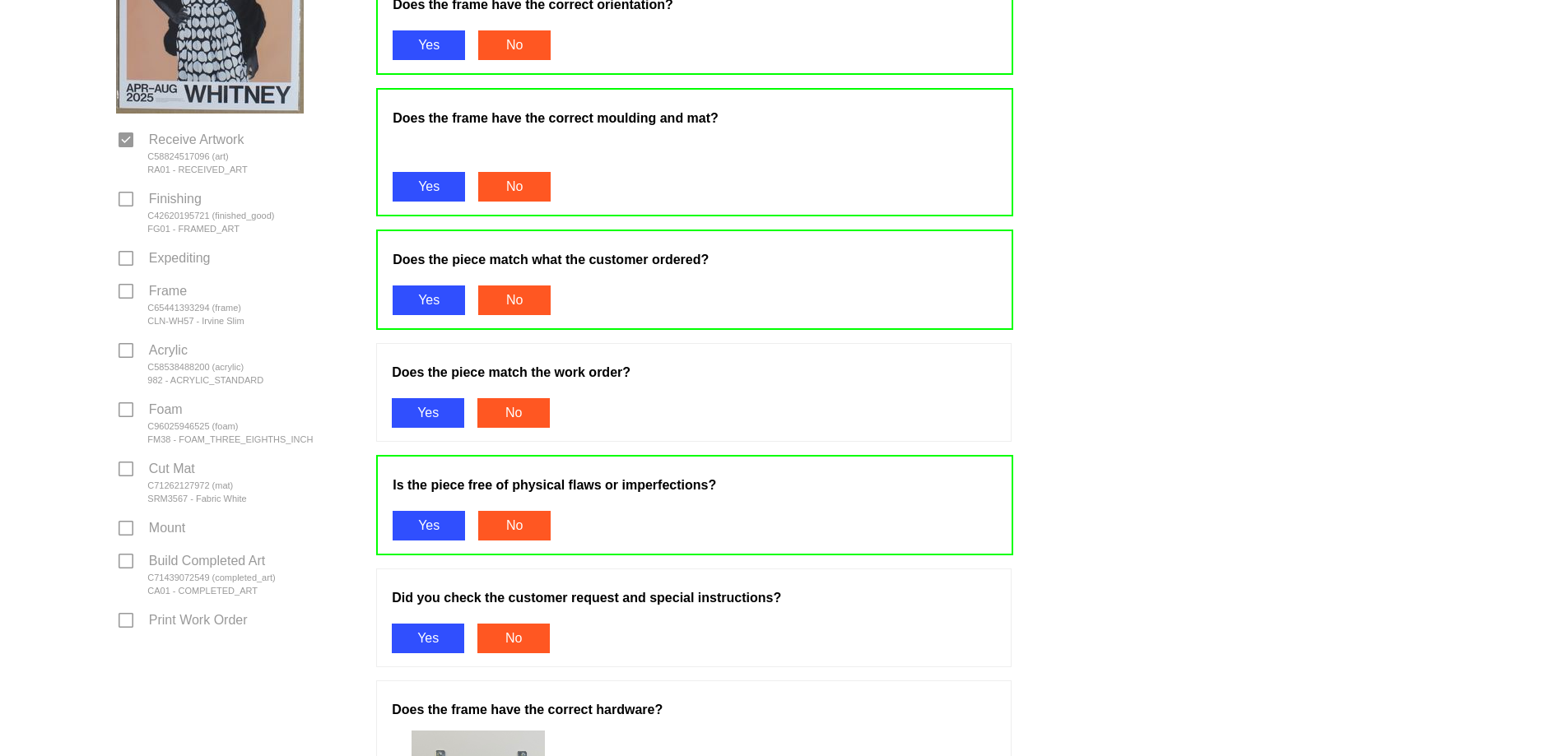 click on "Yes" at bounding box center (428, 413) 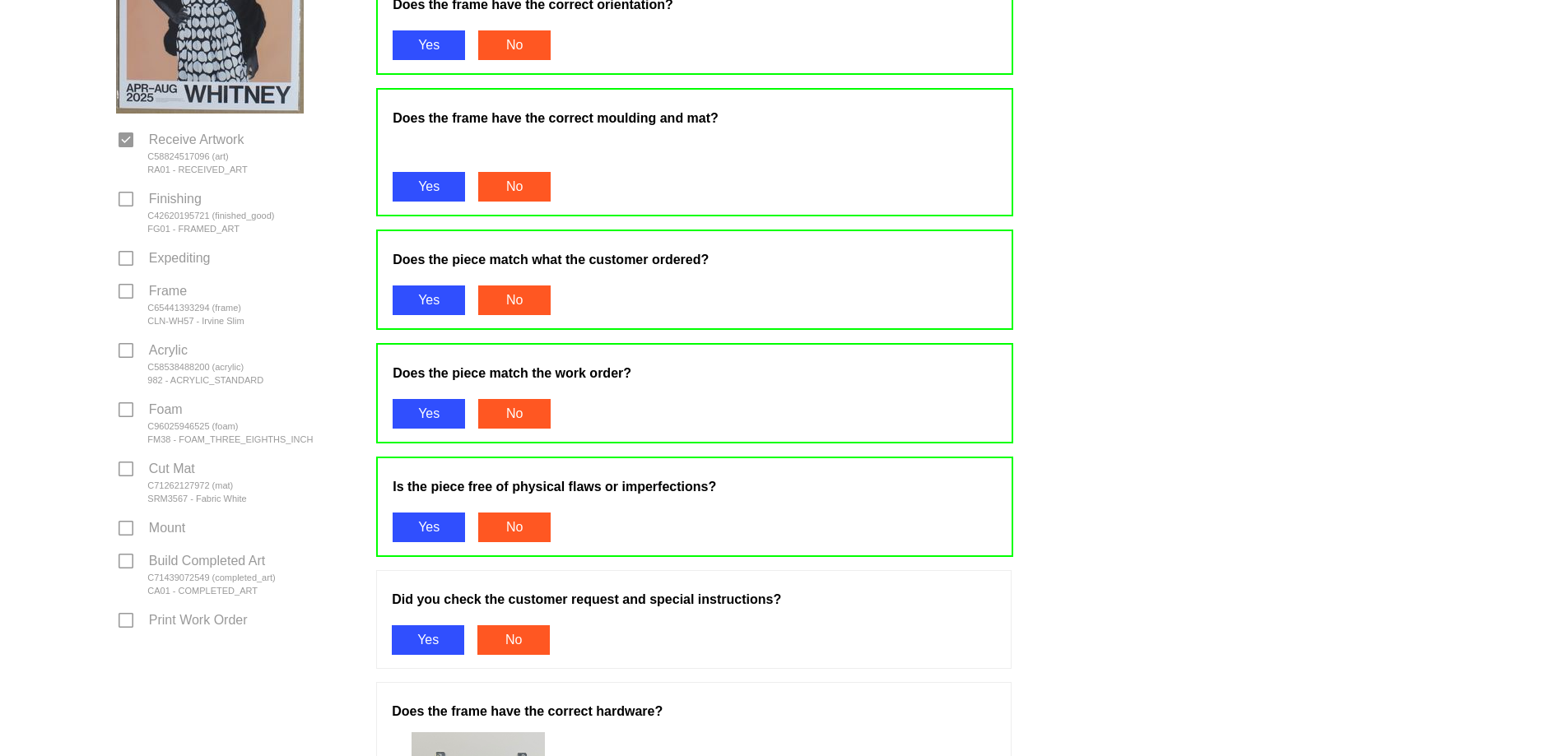 click on "Yes" at bounding box center (428, 640) 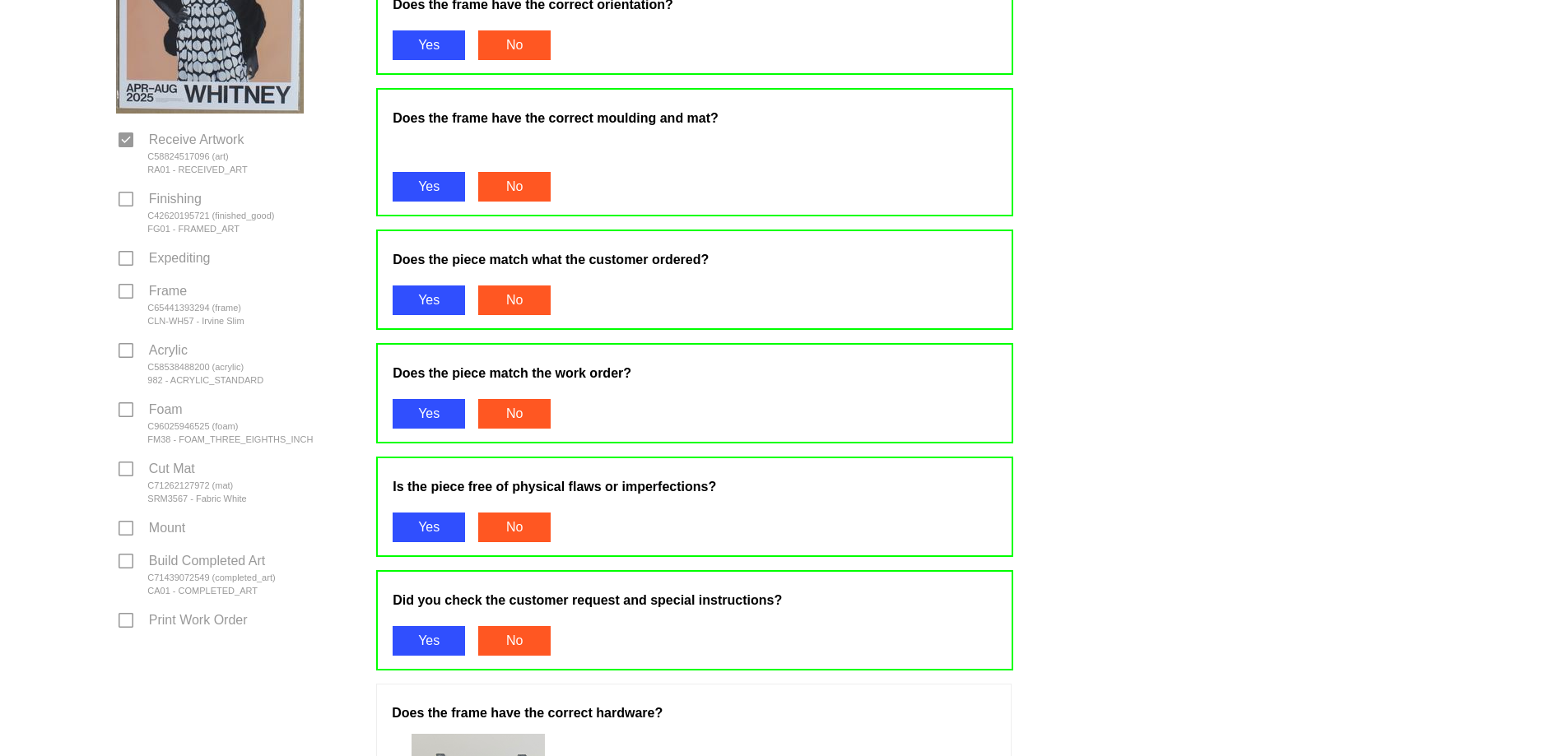 scroll, scrollTop: 740, scrollLeft: 0, axis: vertical 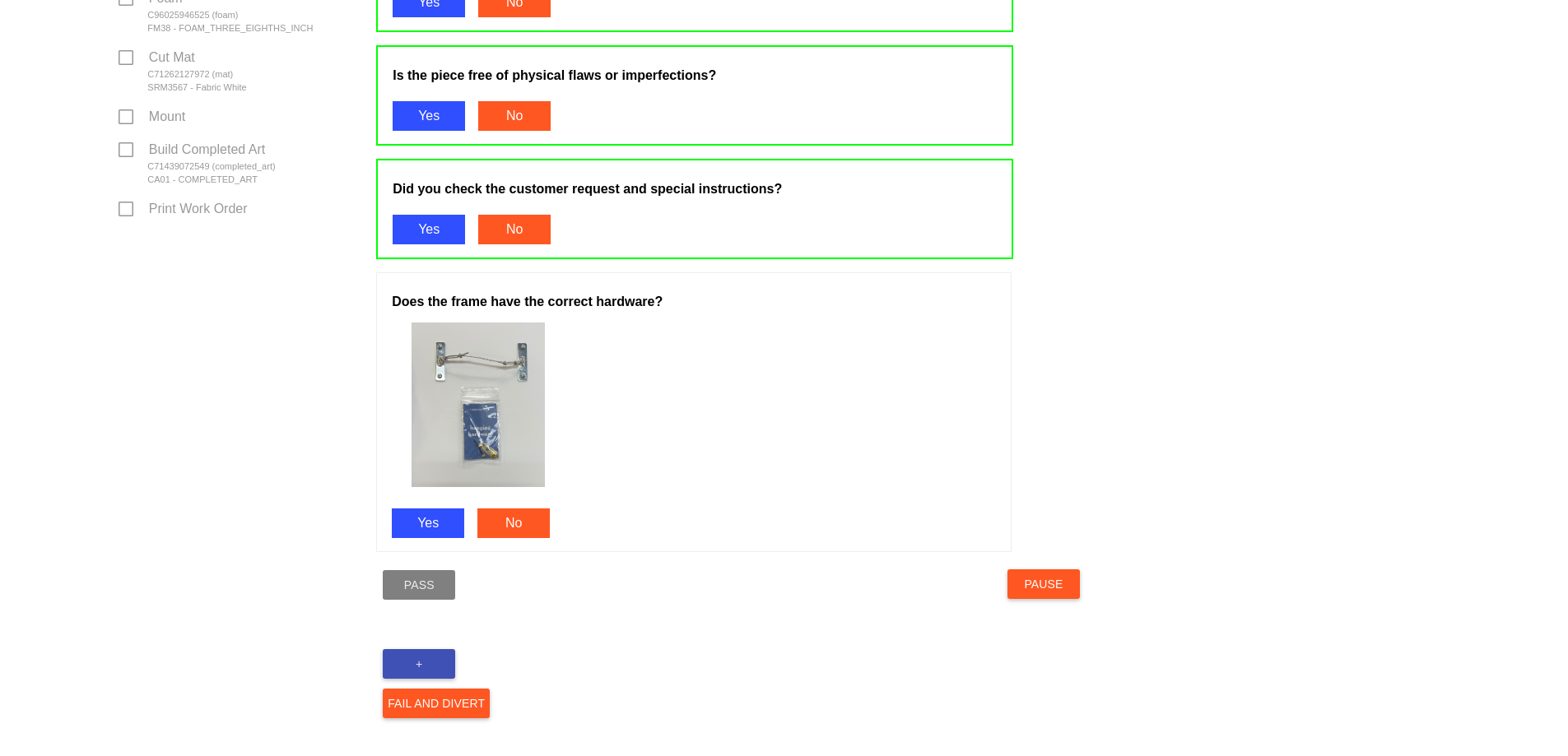 click on "Yes" at bounding box center [428, 523] 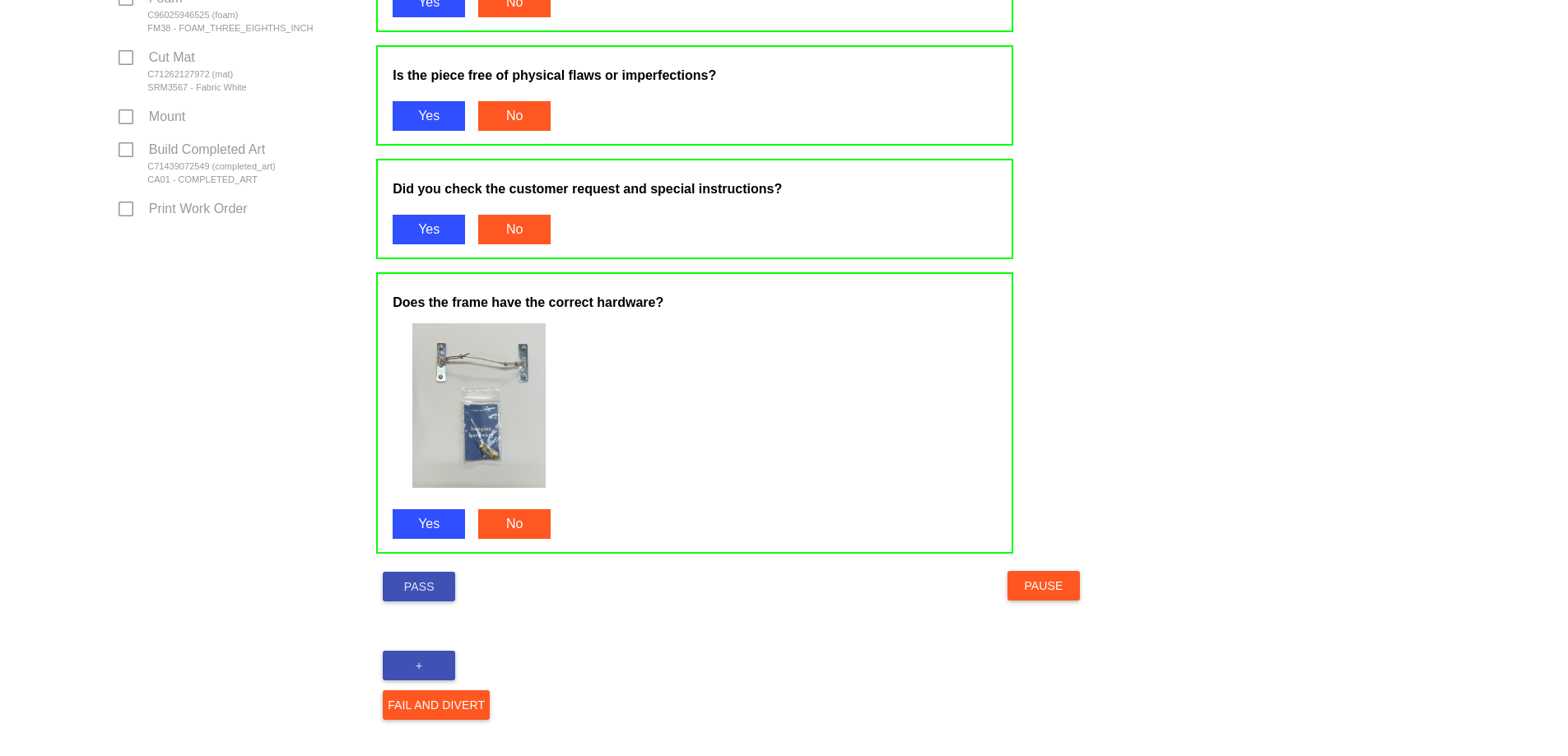 click on "Pass" at bounding box center [419, 587] 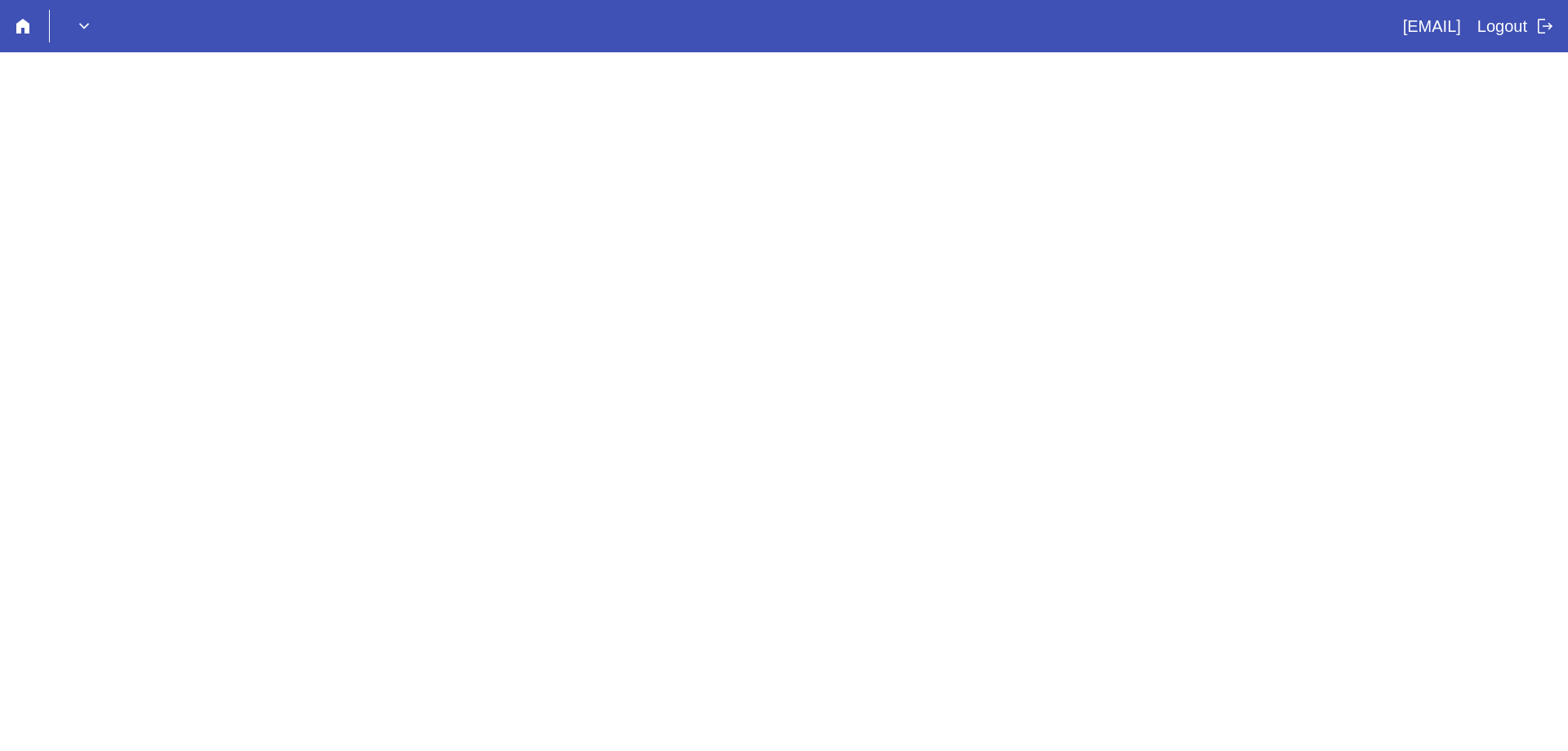 scroll, scrollTop: 0, scrollLeft: 0, axis: both 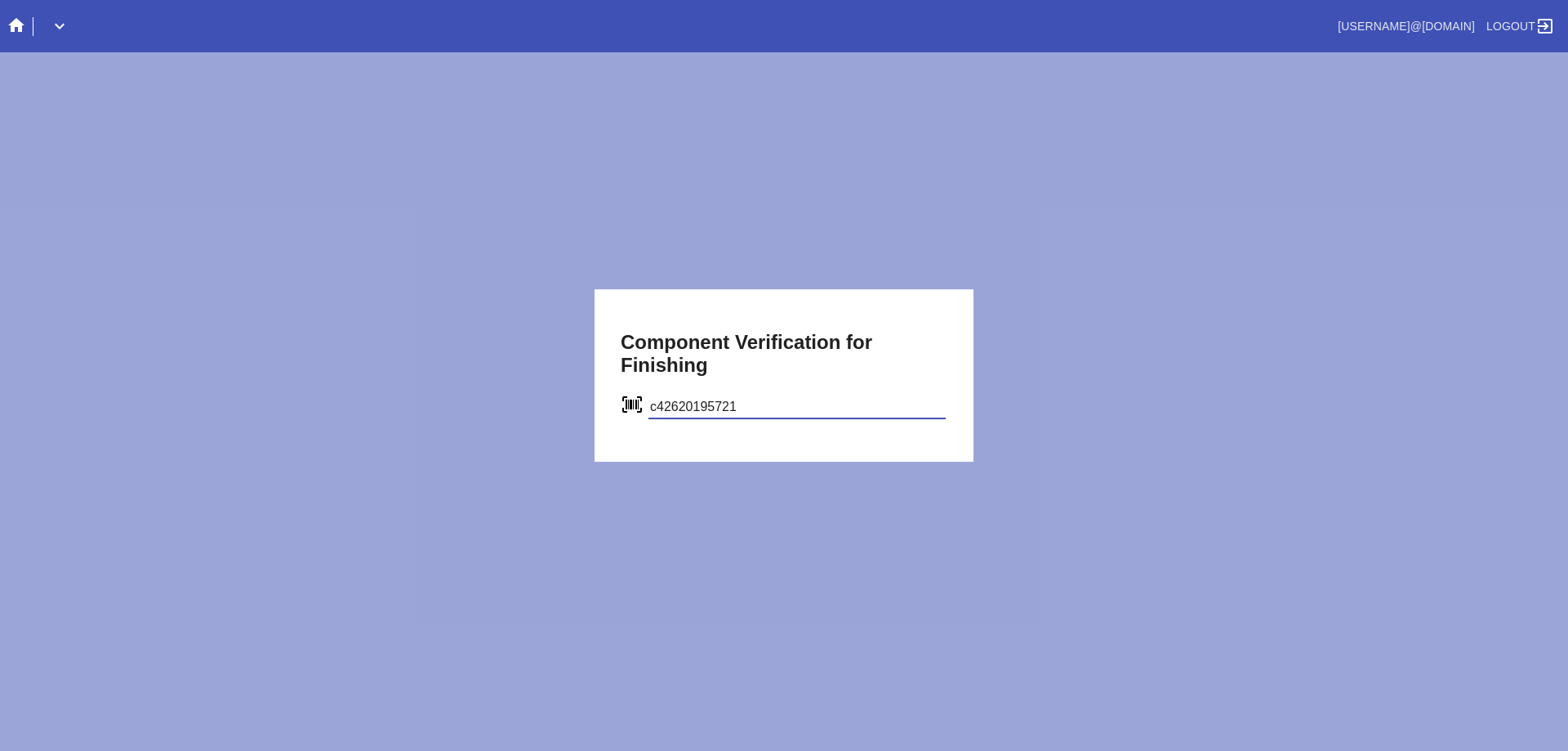 type on "c42620195721" 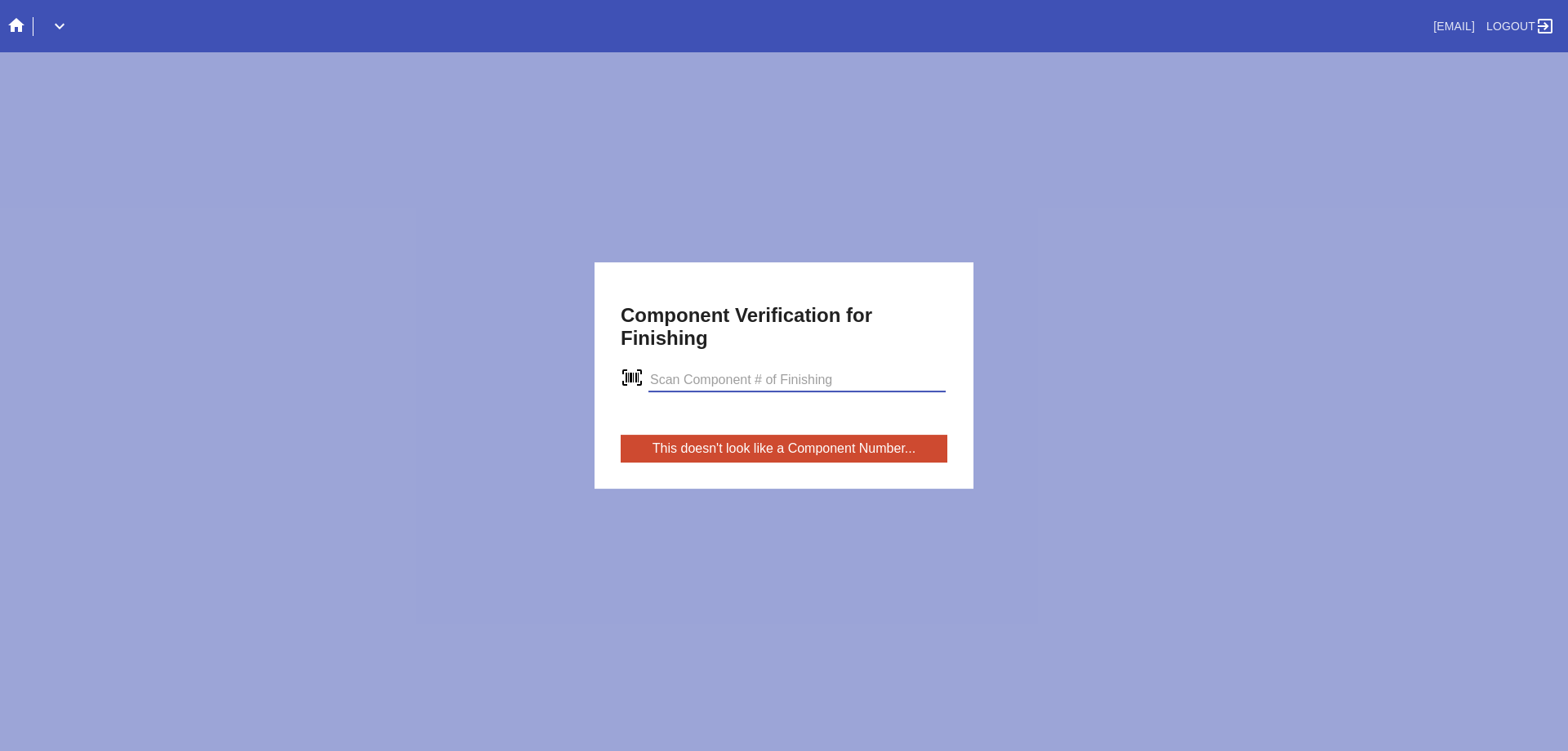 scroll, scrollTop: 0, scrollLeft: 0, axis: both 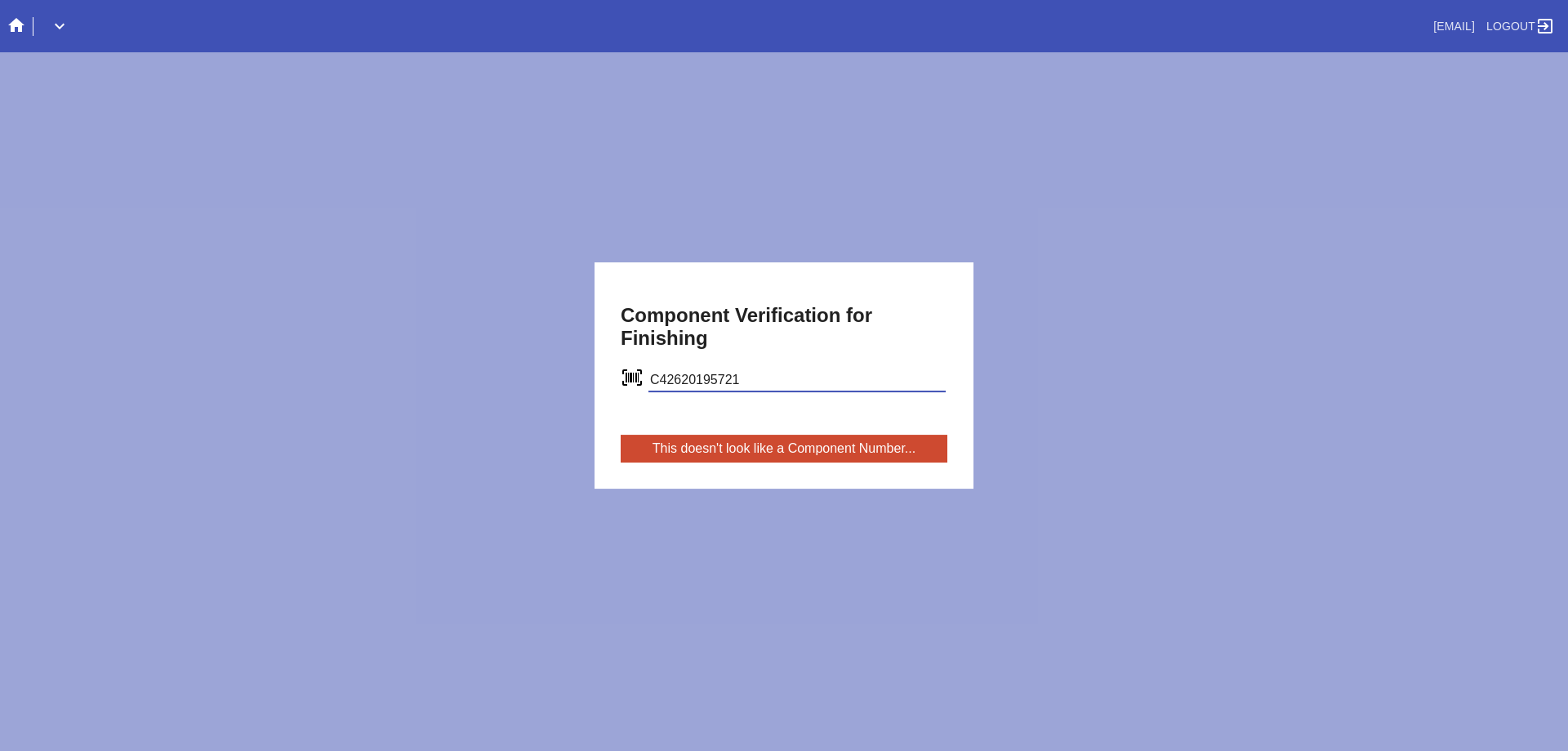 type on "C42620195721" 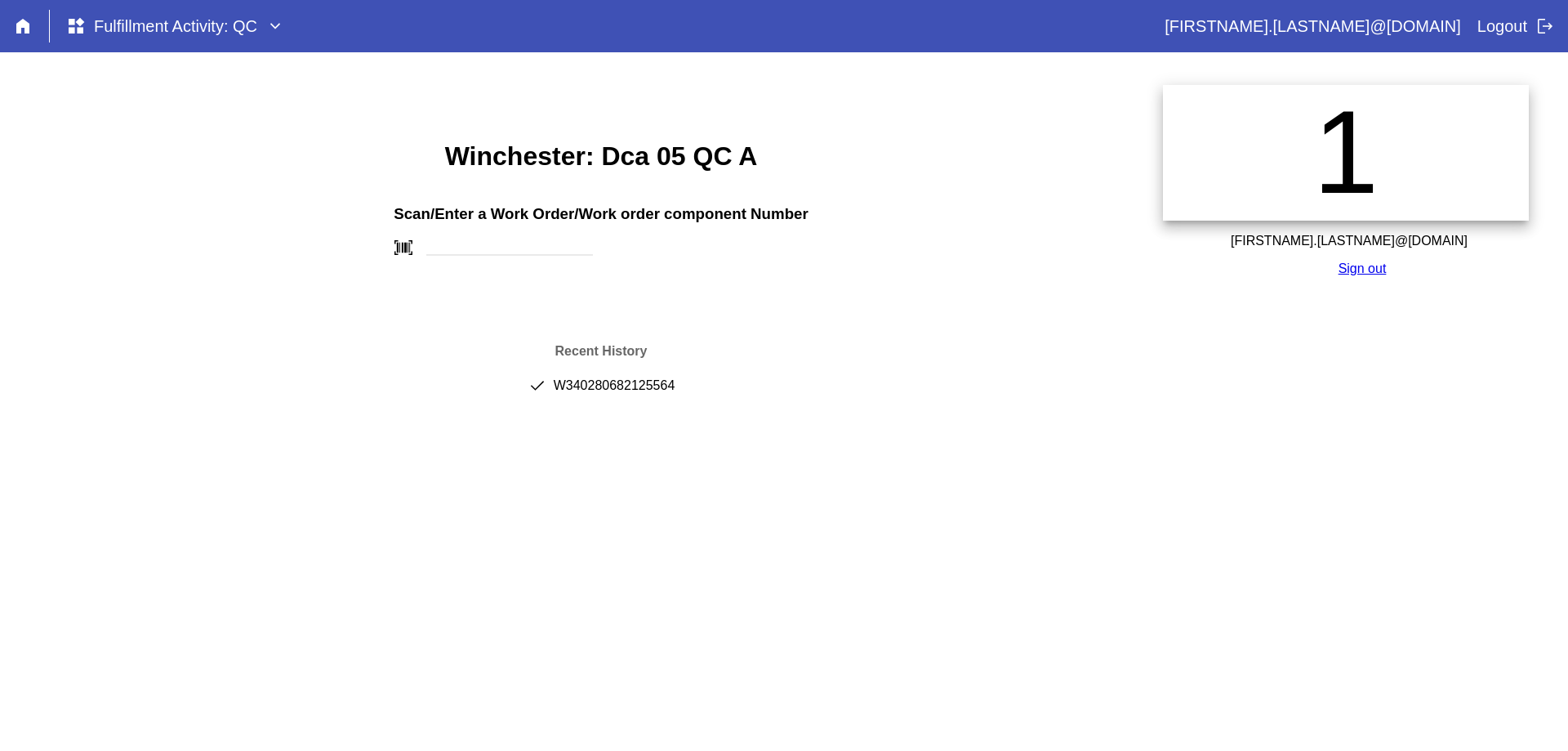 scroll, scrollTop: 0, scrollLeft: 0, axis: both 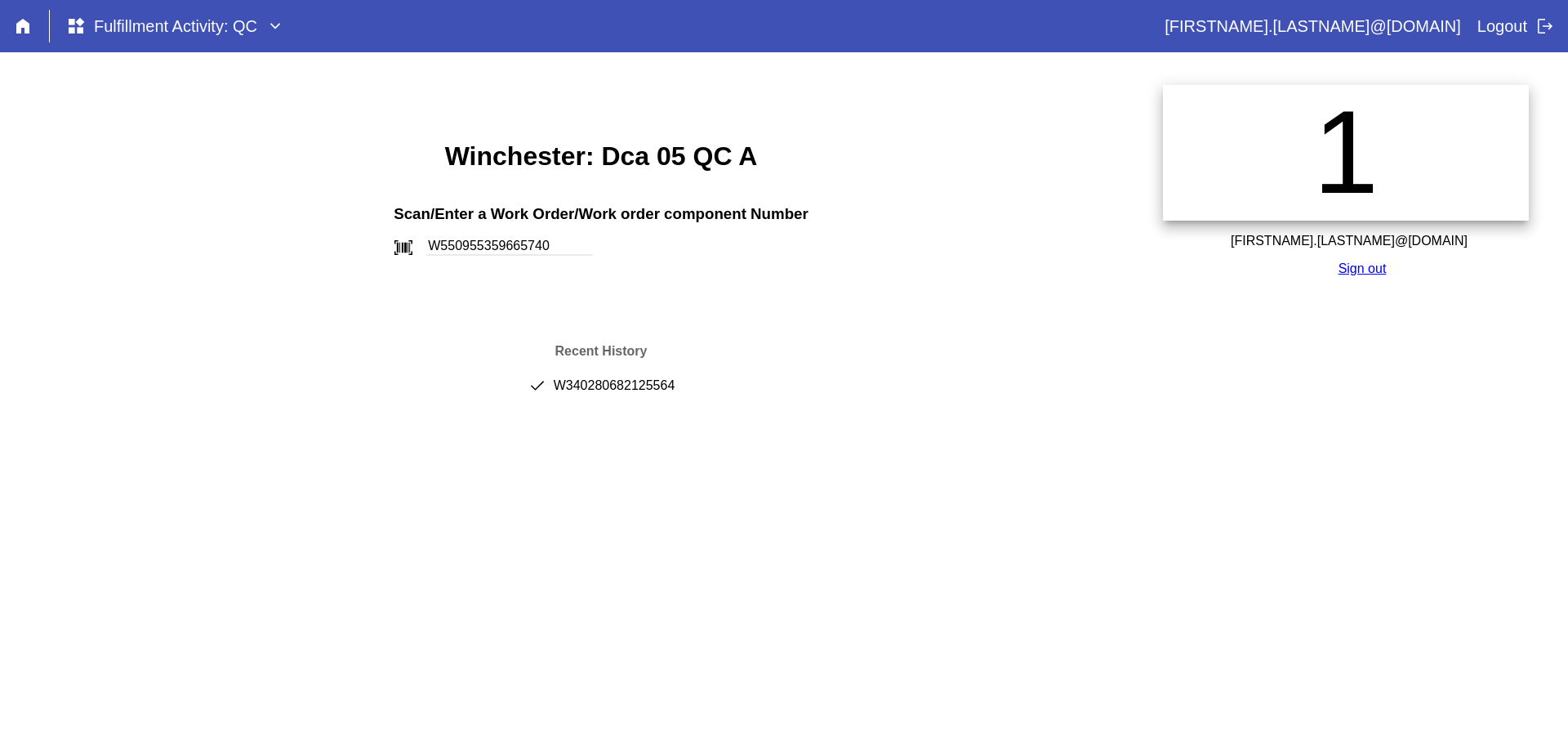 type on "W550955359665740" 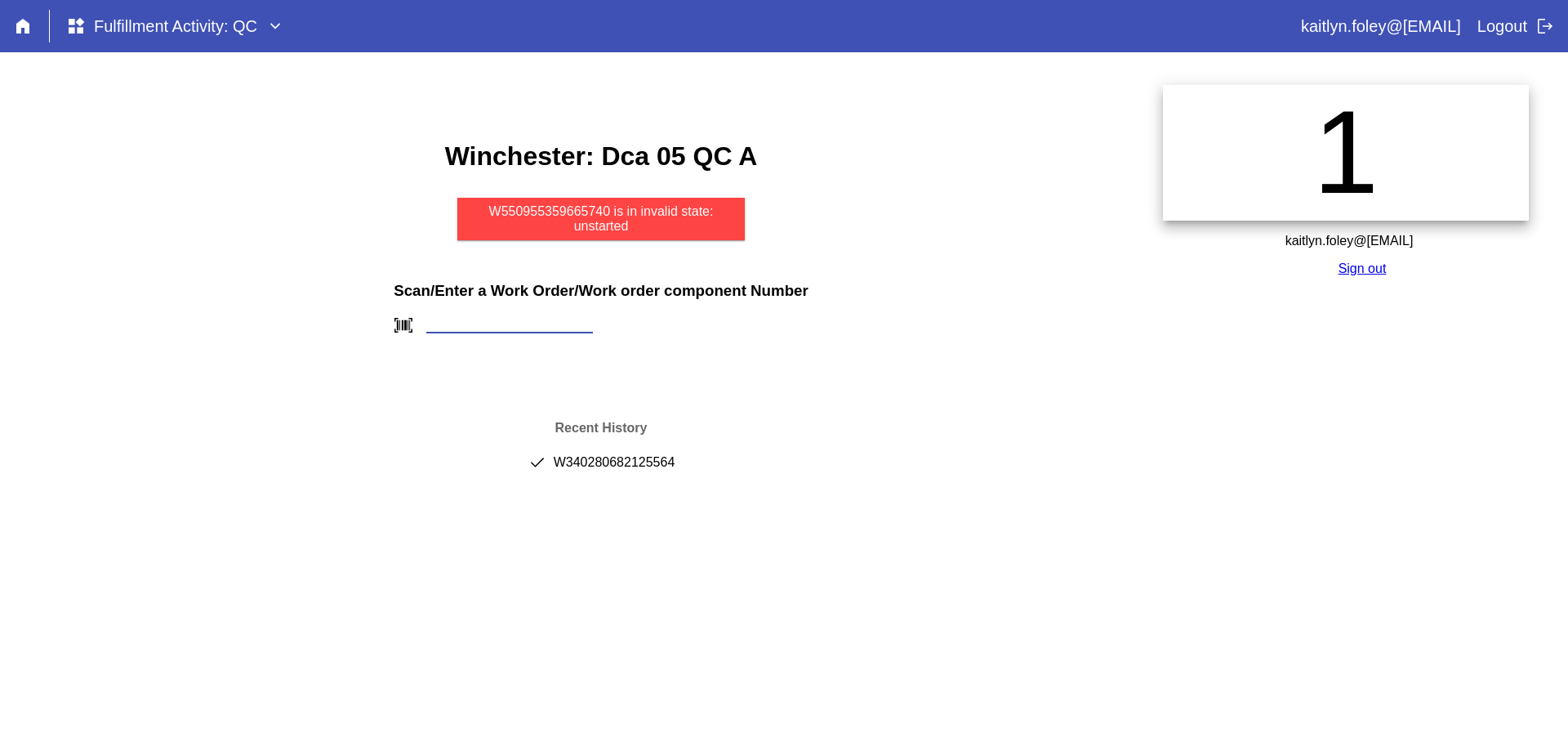 scroll, scrollTop: 0, scrollLeft: 0, axis: both 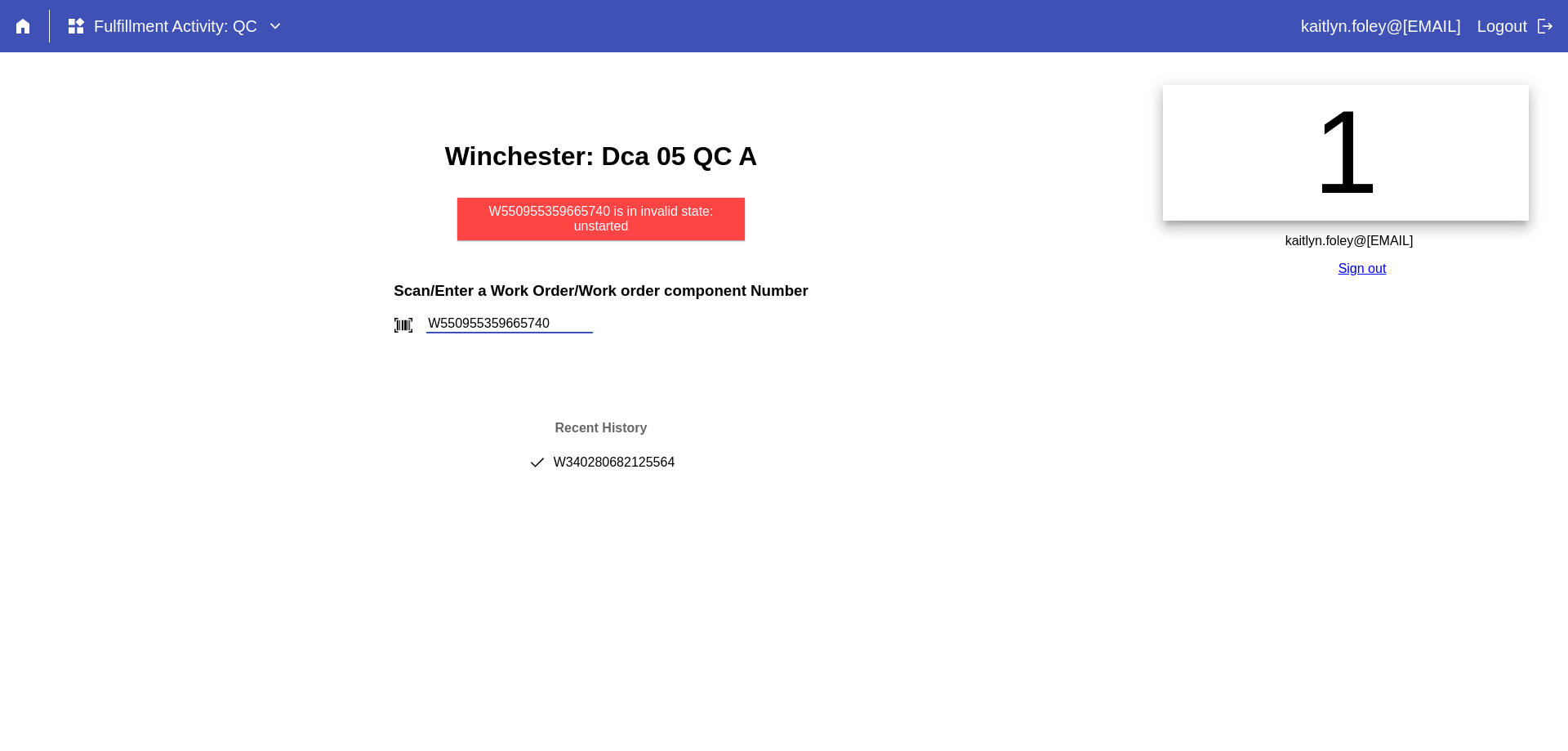 type on "W550955359665740" 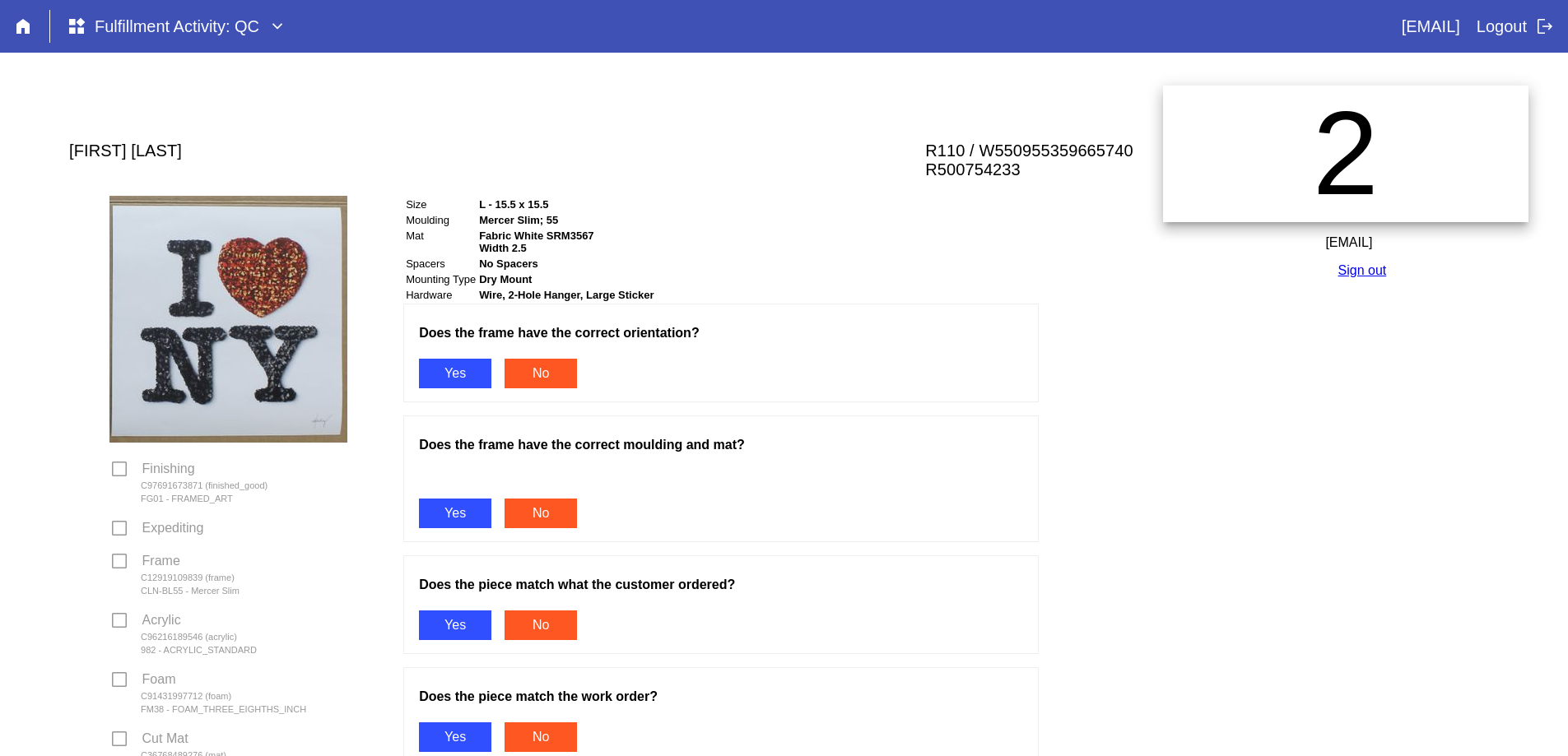 scroll, scrollTop: 0, scrollLeft: 0, axis: both 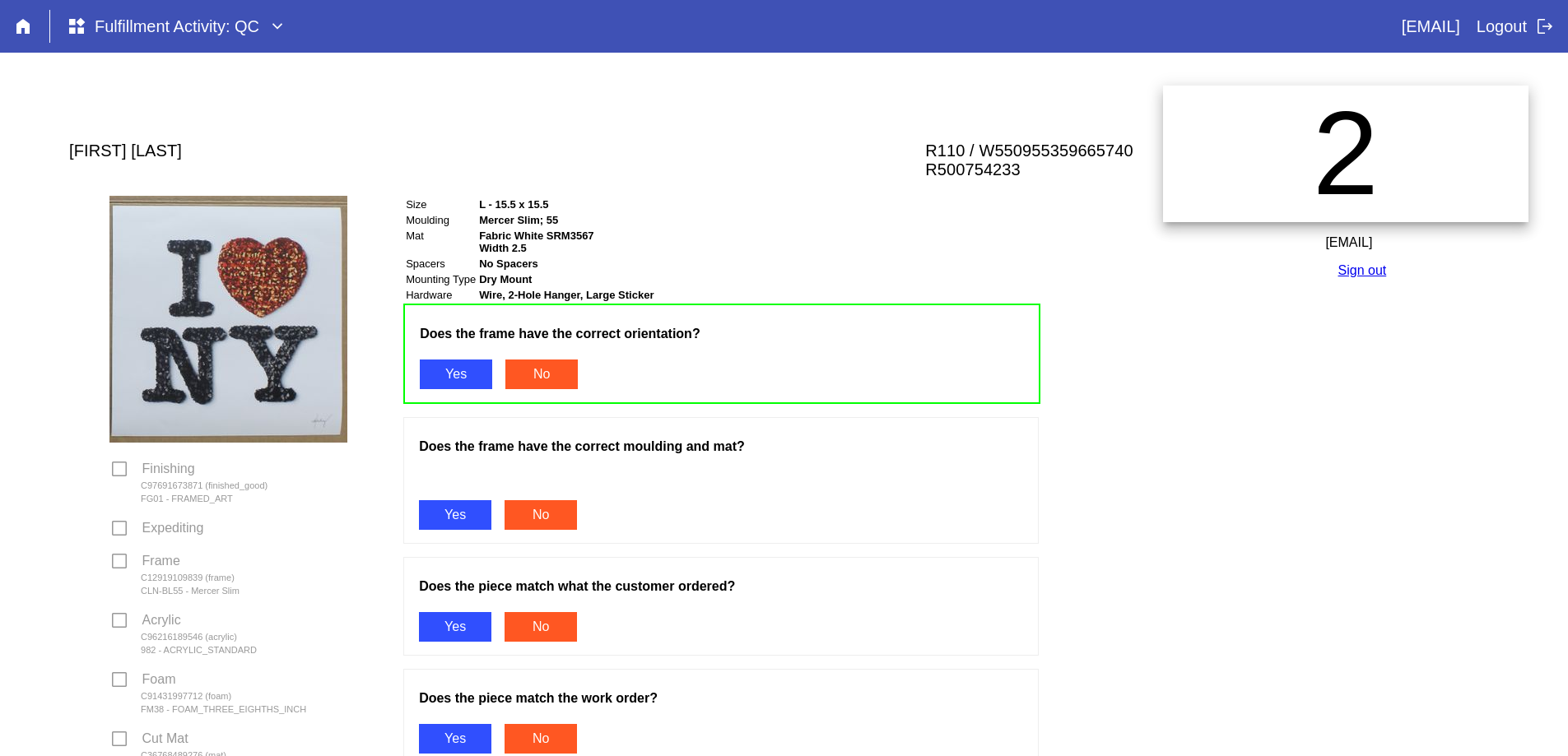 click on "Yes" at bounding box center [455, 515] 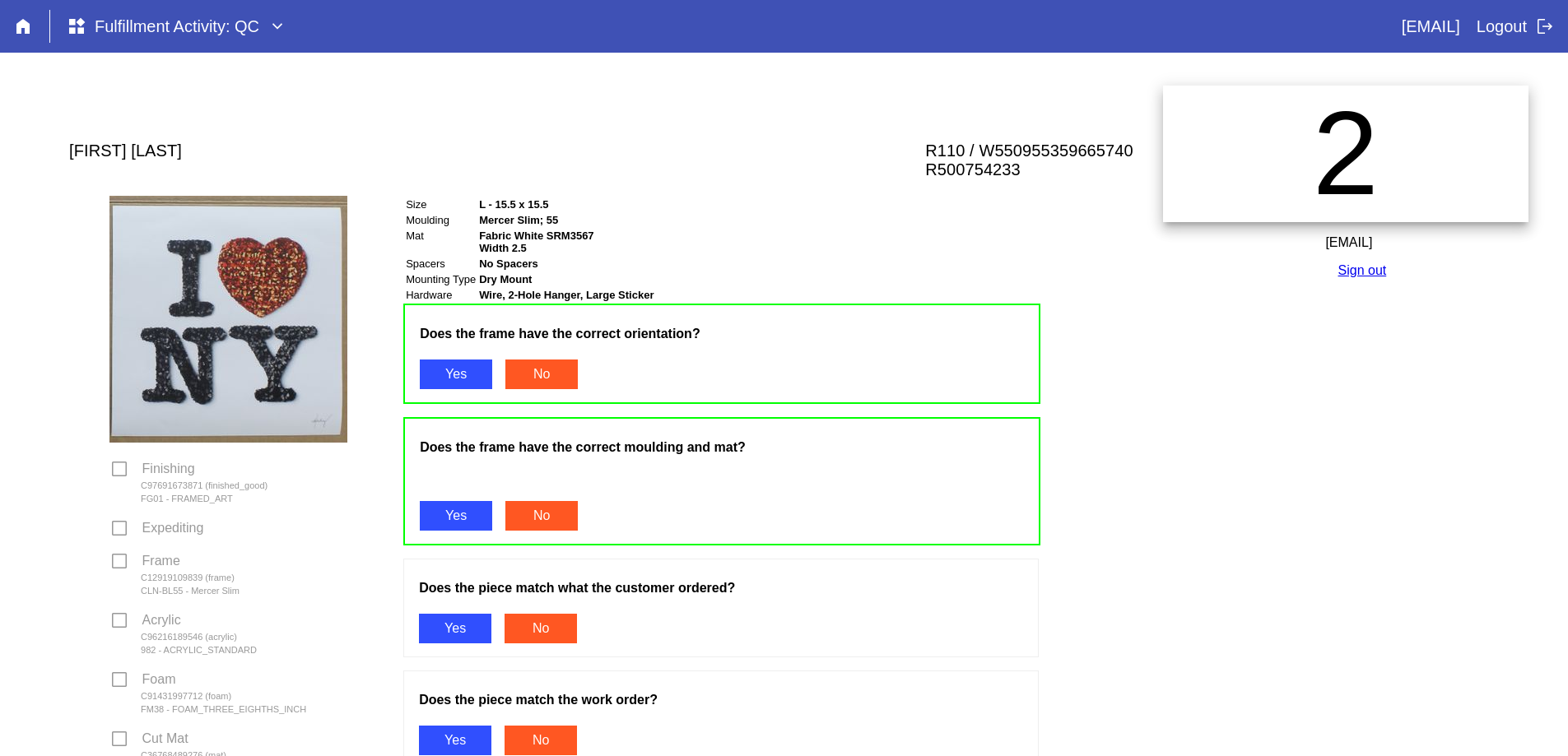 click on "Yes" at bounding box center (455, 628) 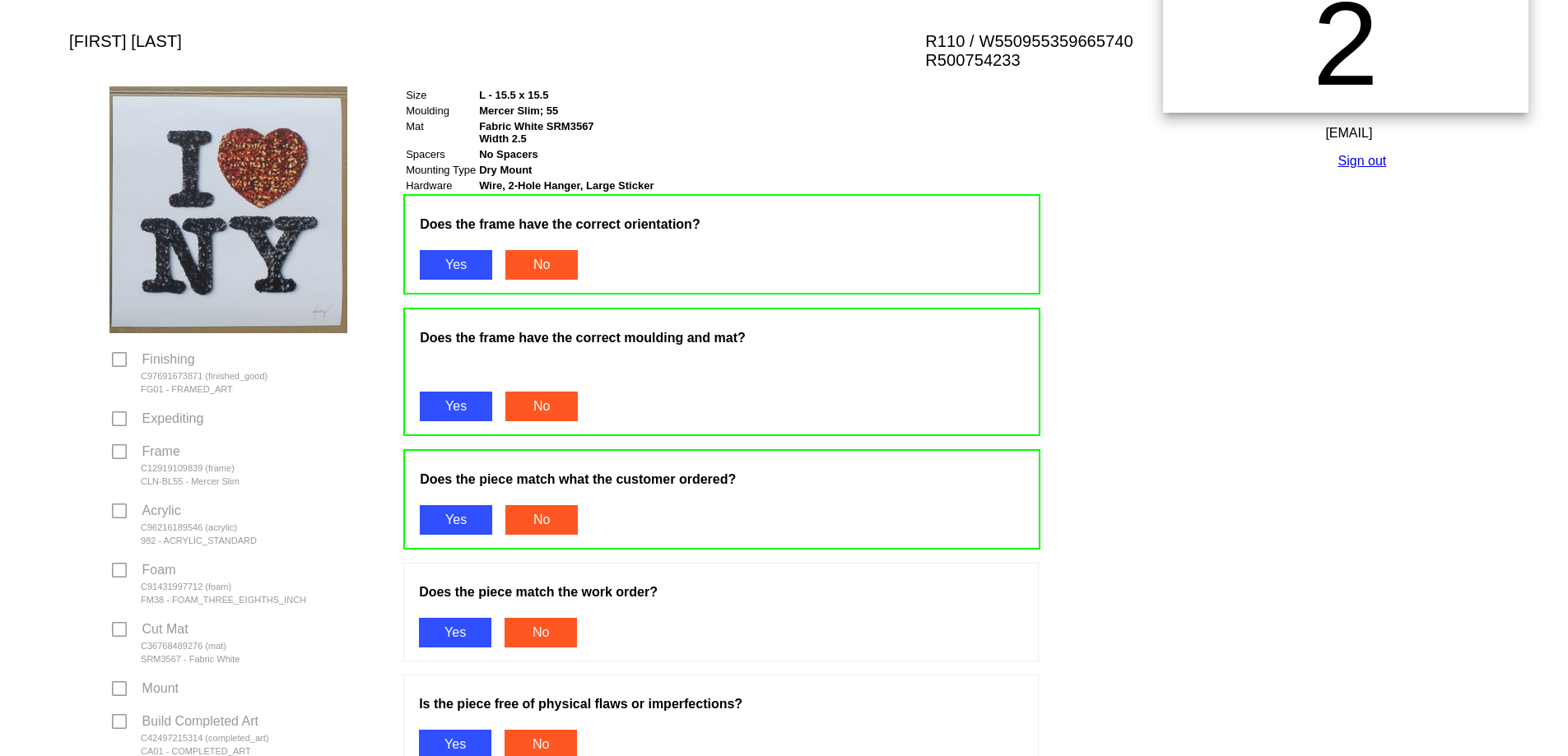 scroll, scrollTop: 329, scrollLeft: 0, axis: vertical 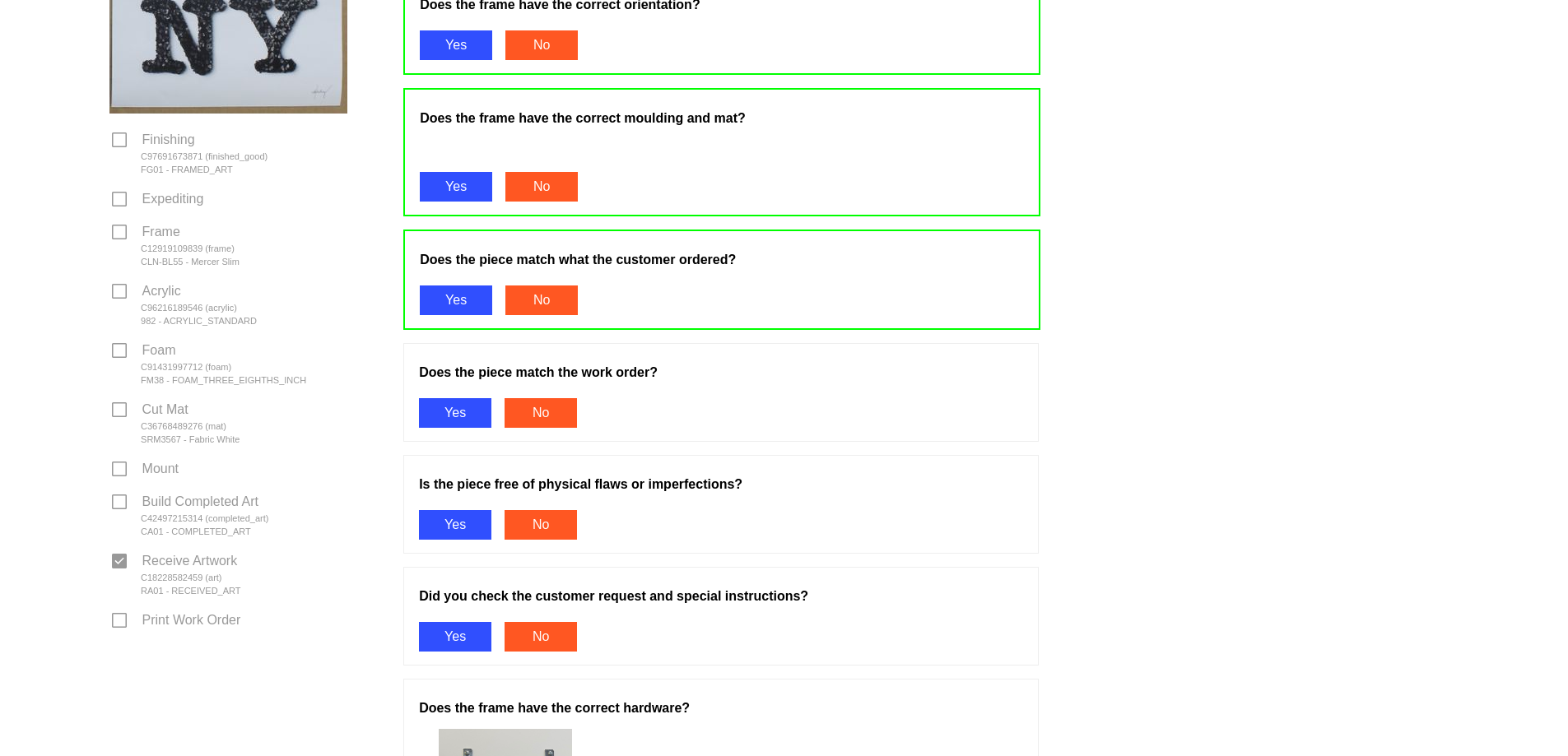 click on "Yes" at bounding box center (455, 525) 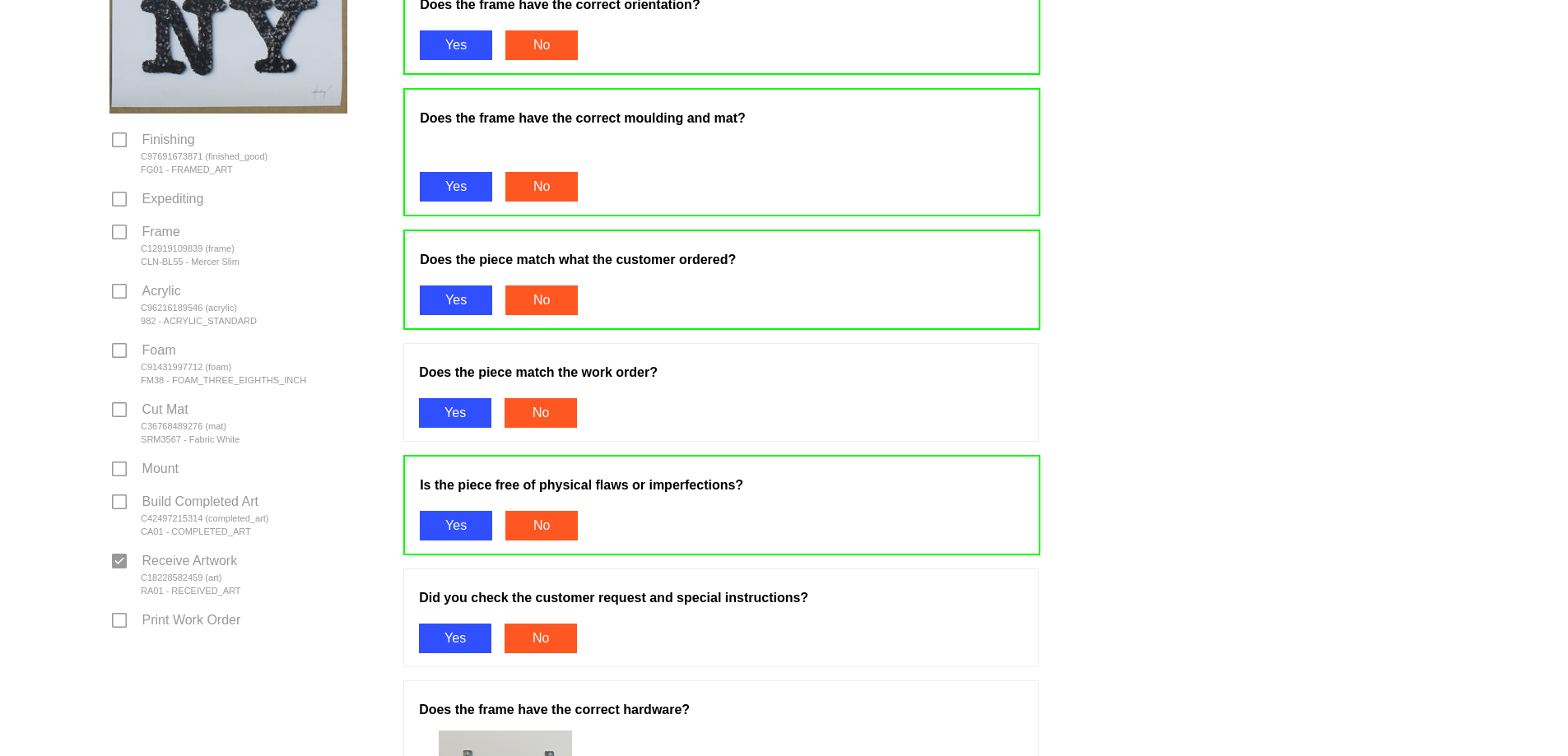 click on "Yes" at bounding box center [455, 413] 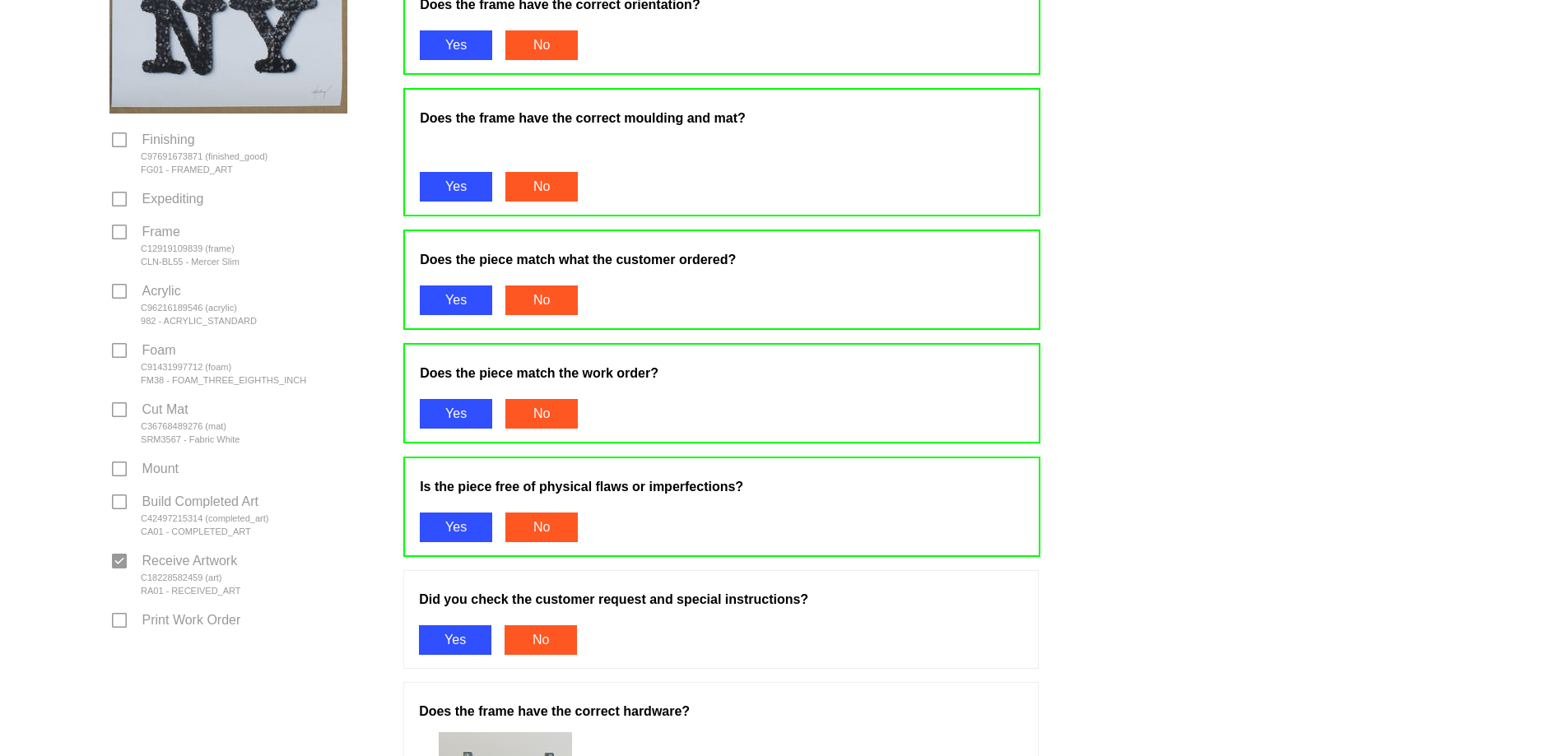 click on "Yes" at bounding box center [455, 640] 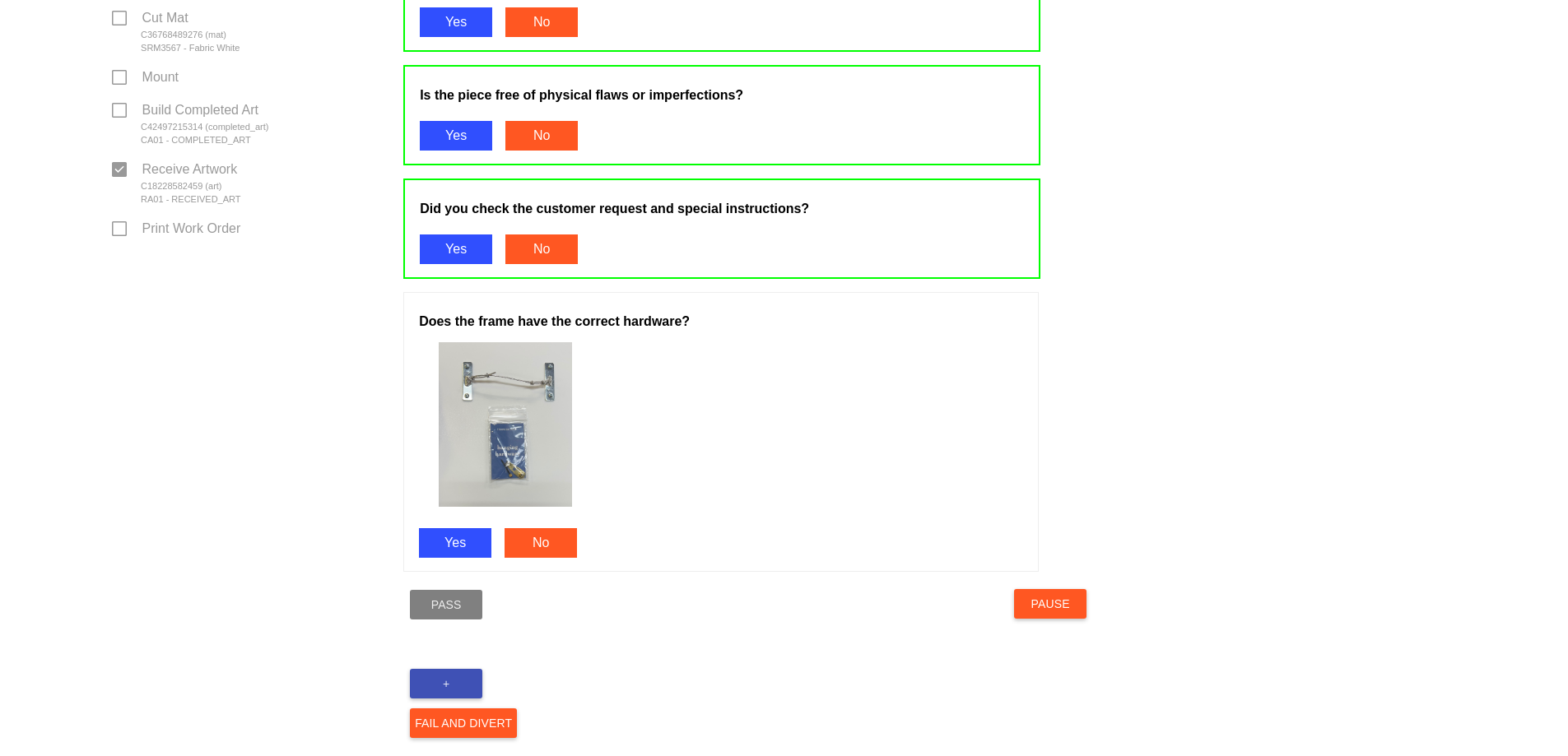 scroll, scrollTop: 740, scrollLeft: 0, axis: vertical 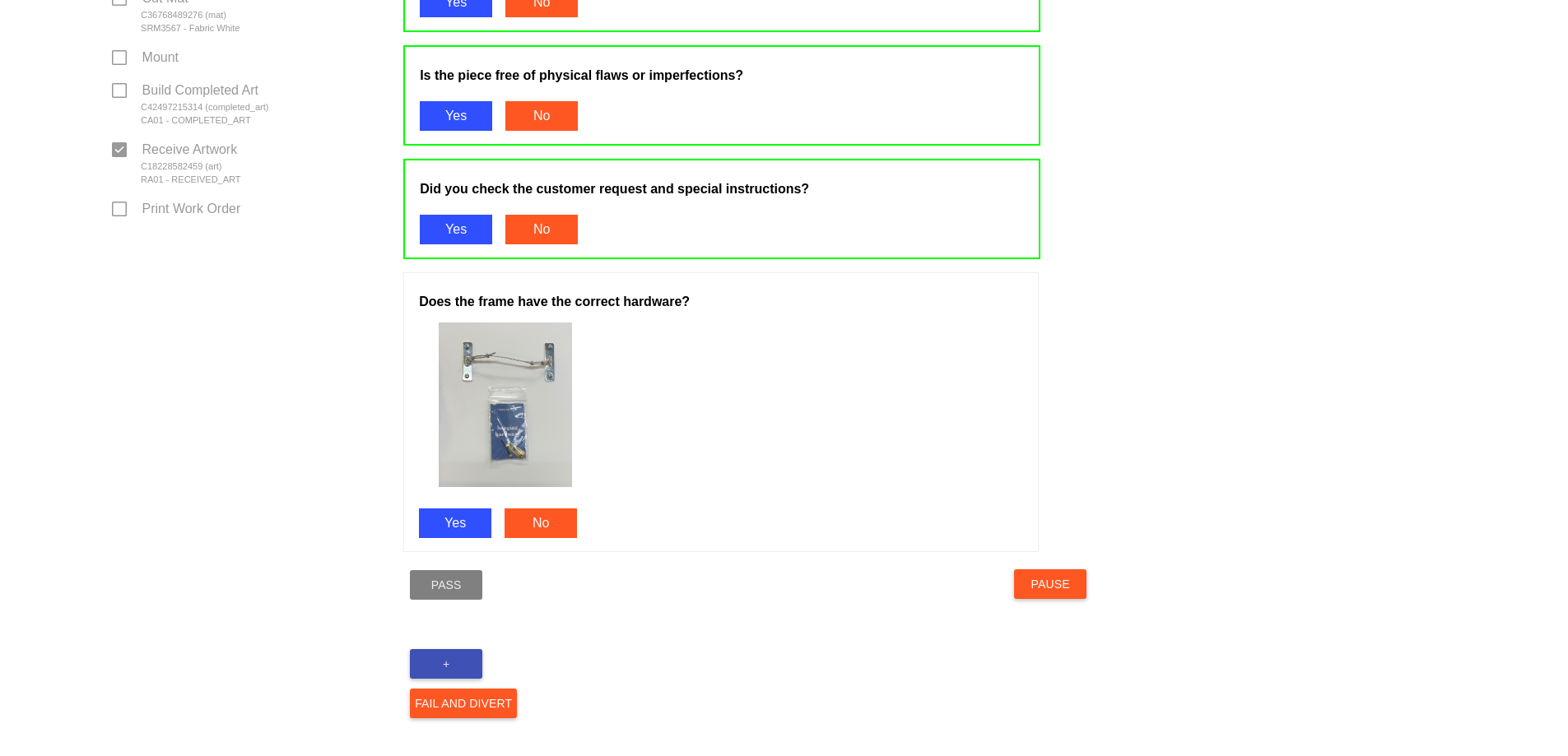 click on "Yes" at bounding box center (455, 523) 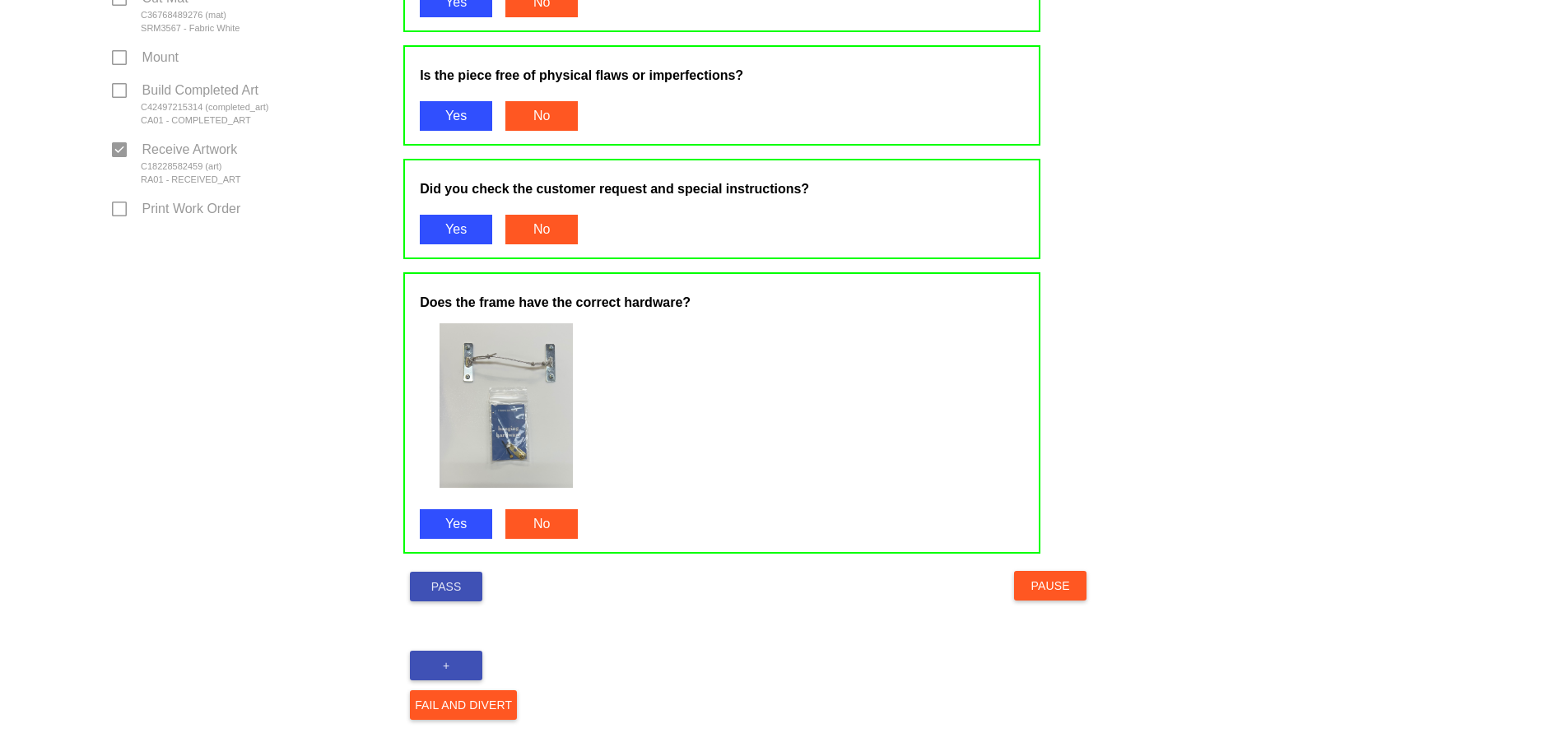 click on "Pass" at bounding box center [446, 587] 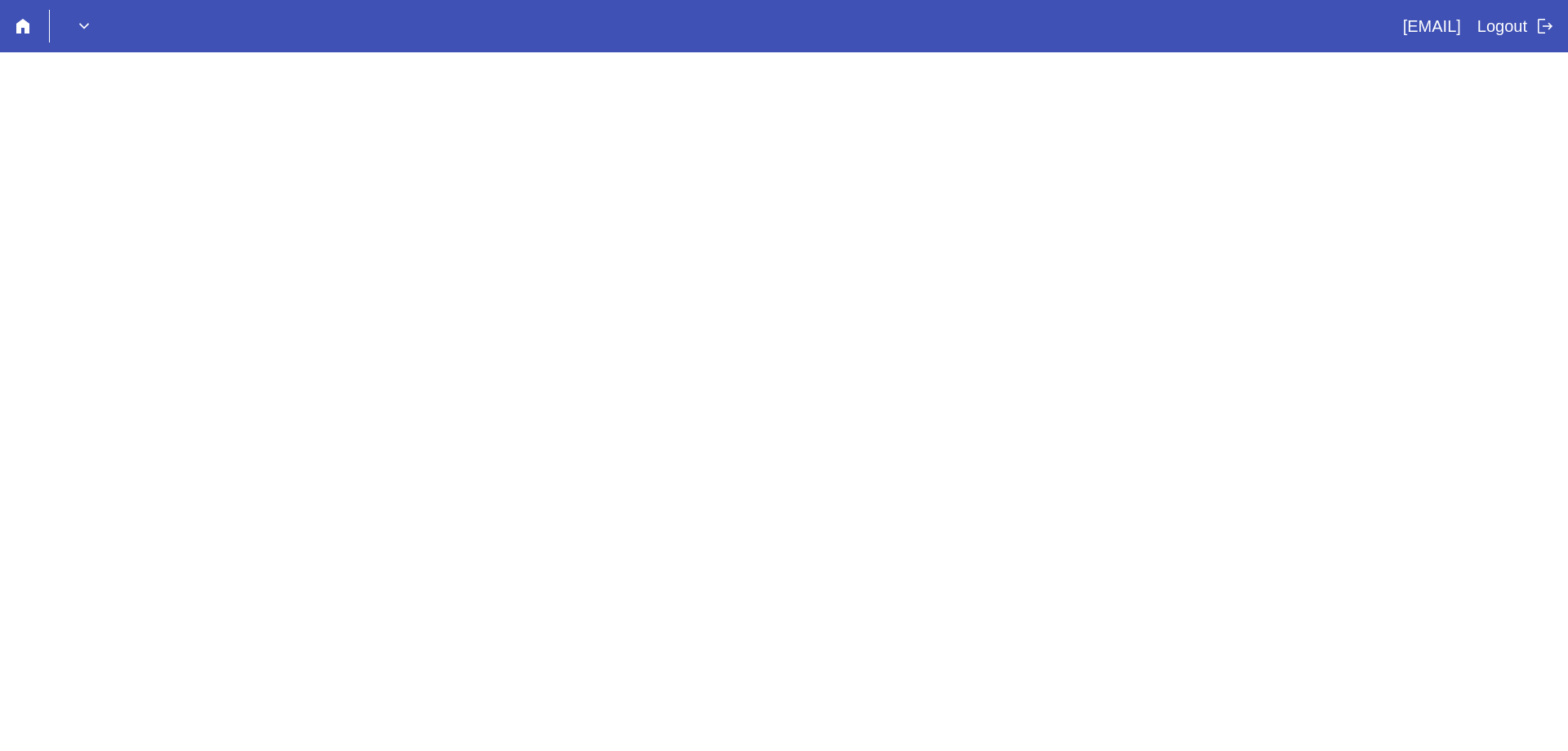 scroll, scrollTop: 0, scrollLeft: 0, axis: both 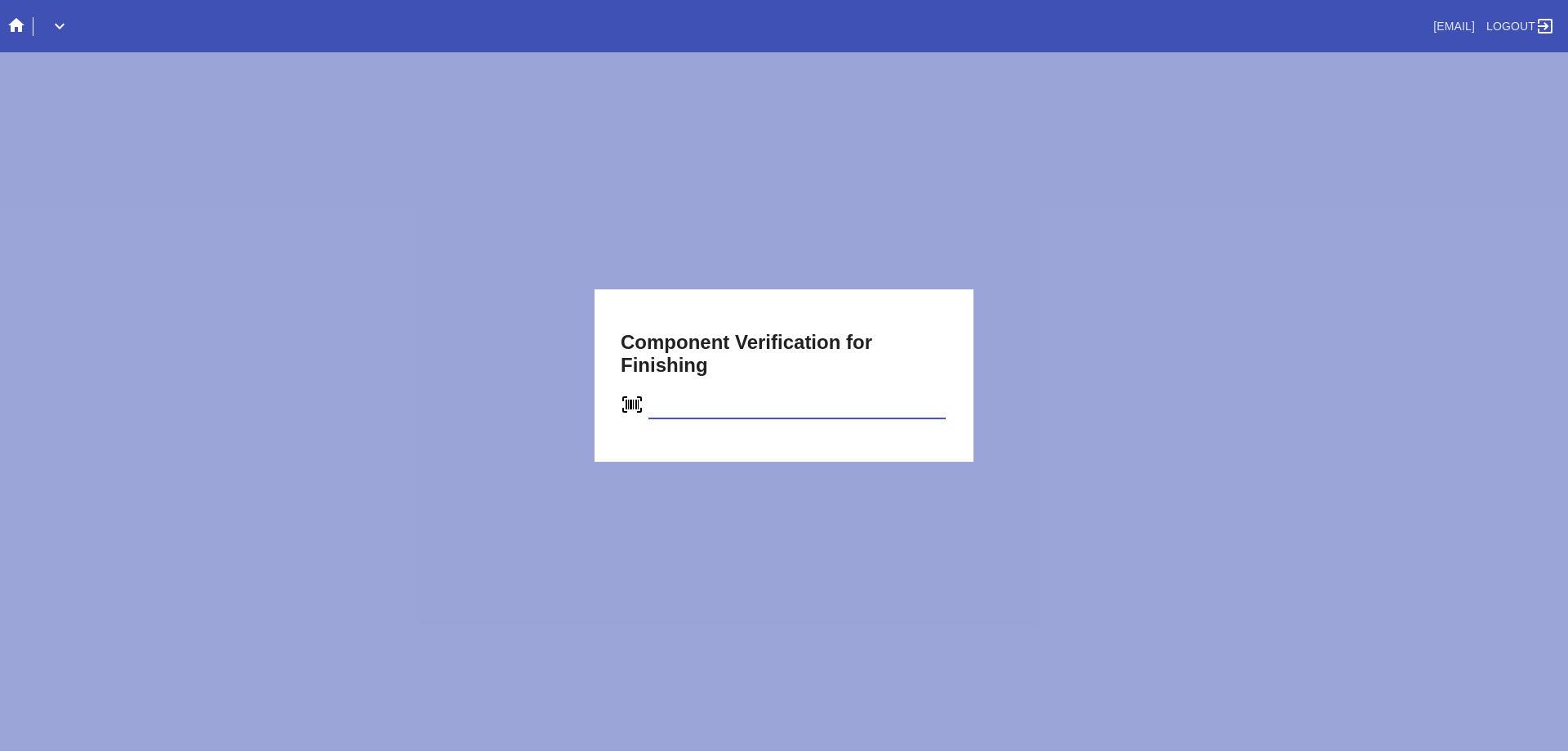 type on "C97691673871" 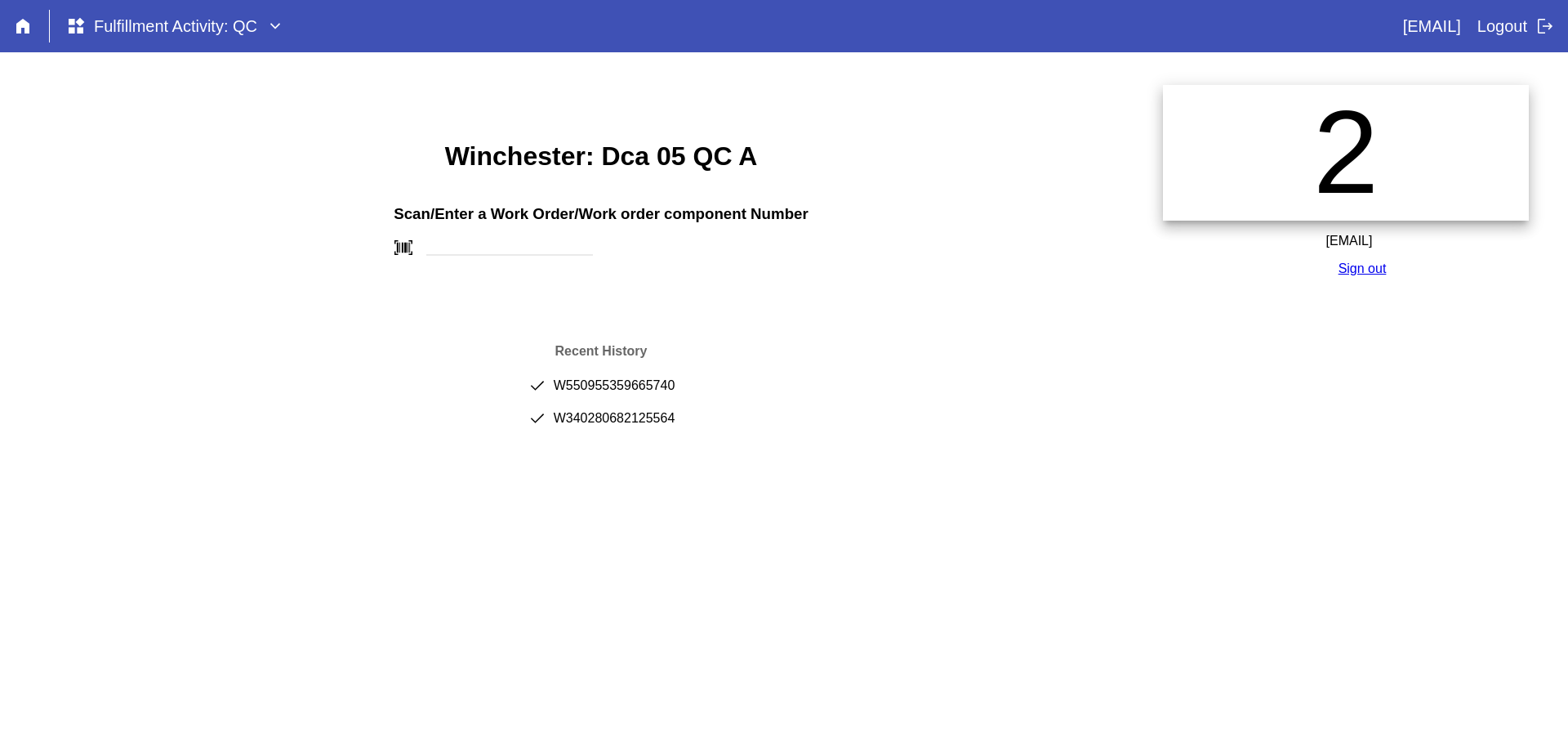 scroll, scrollTop: 0, scrollLeft: 0, axis: both 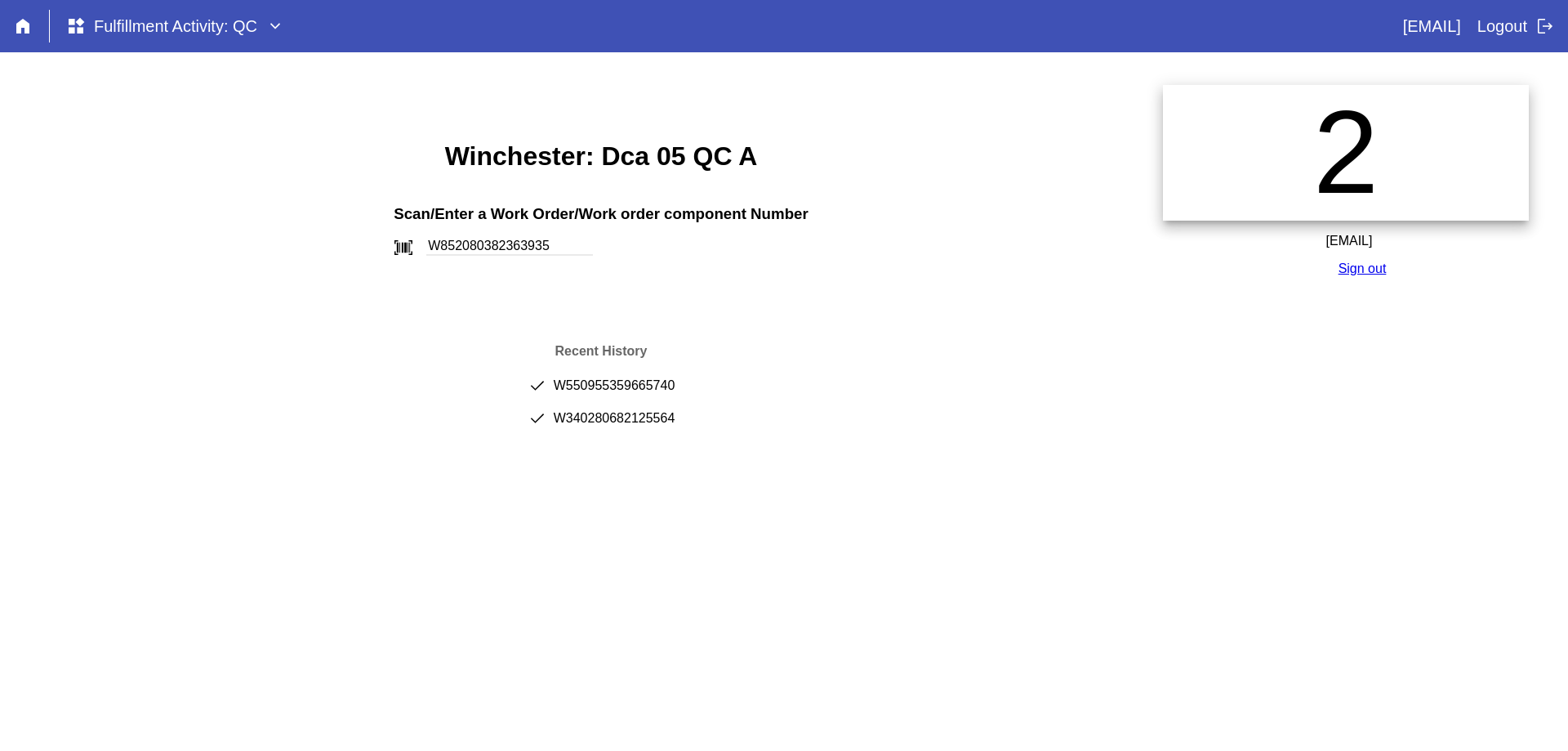 type on "W852080382363935" 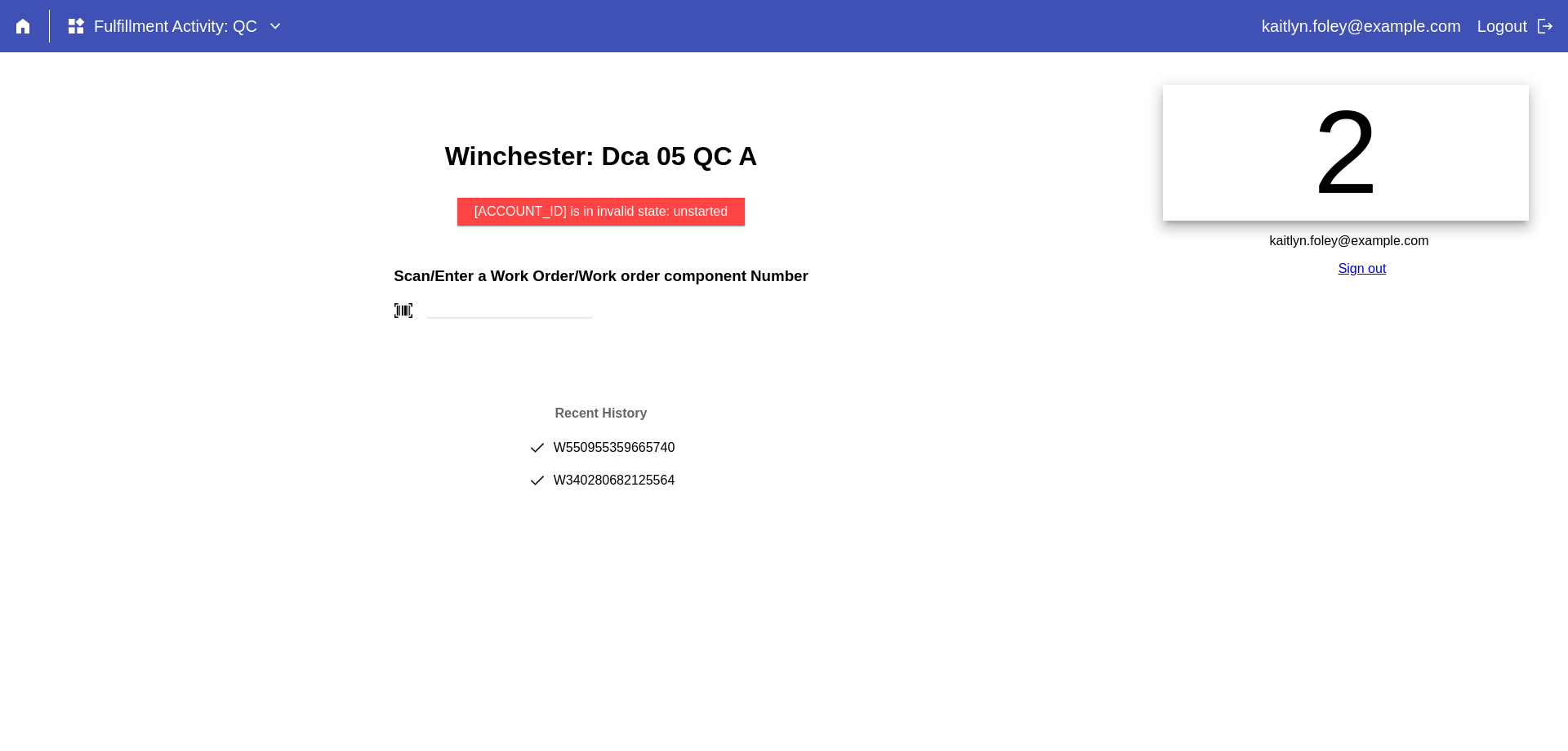 scroll, scrollTop: 0, scrollLeft: 0, axis: both 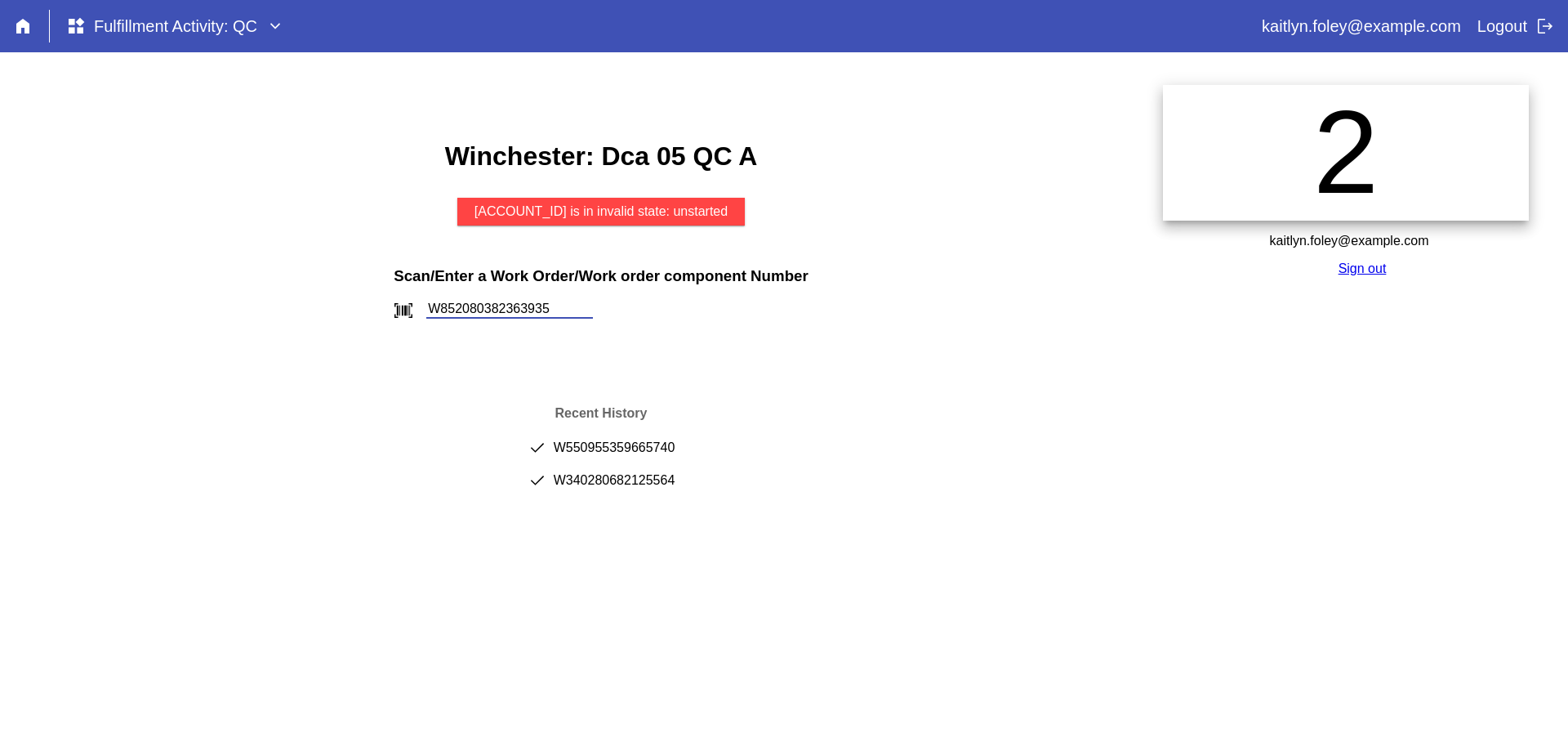 type on "W852080382363935" 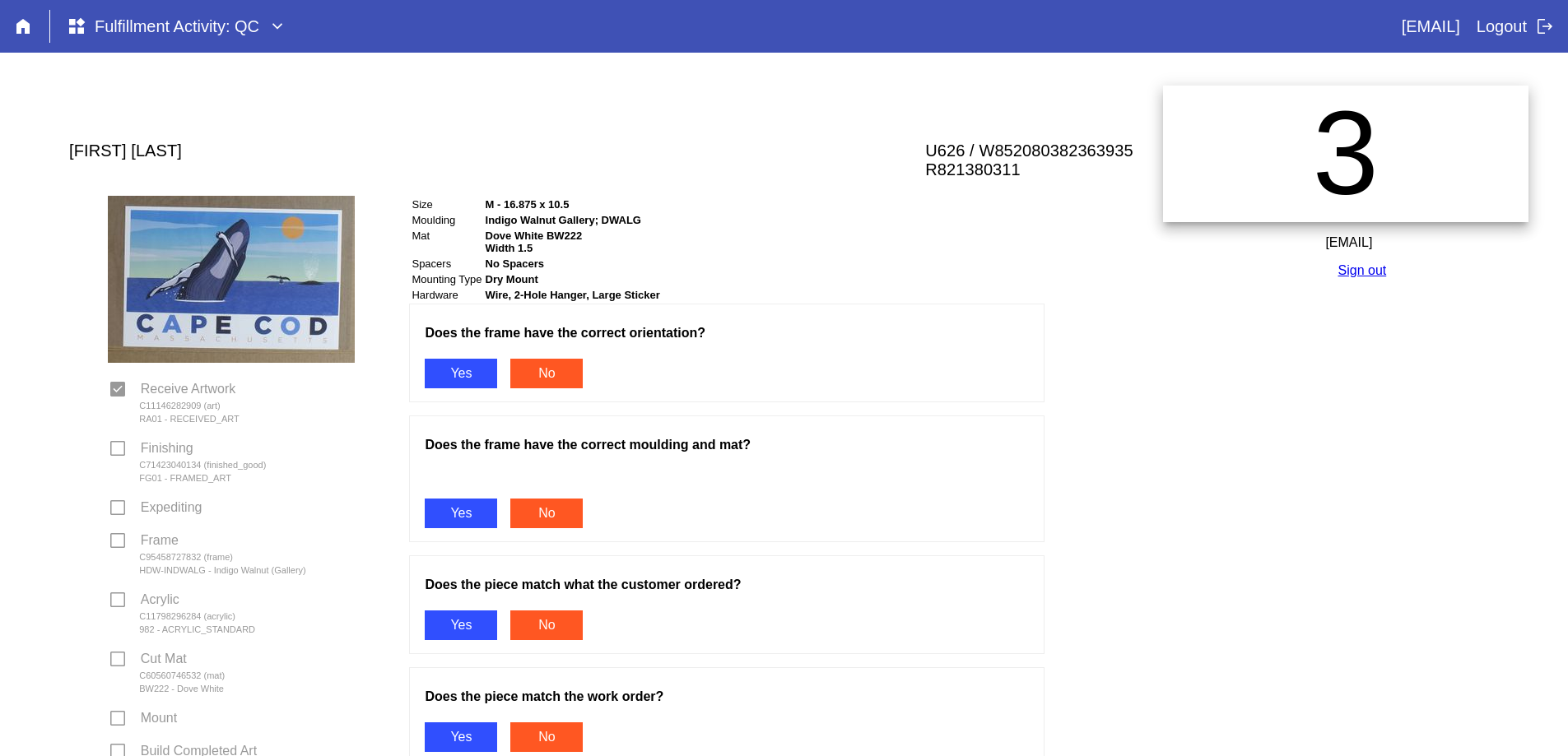 scroll, scrollTop: 0, scrollLeft: 0, axis: both 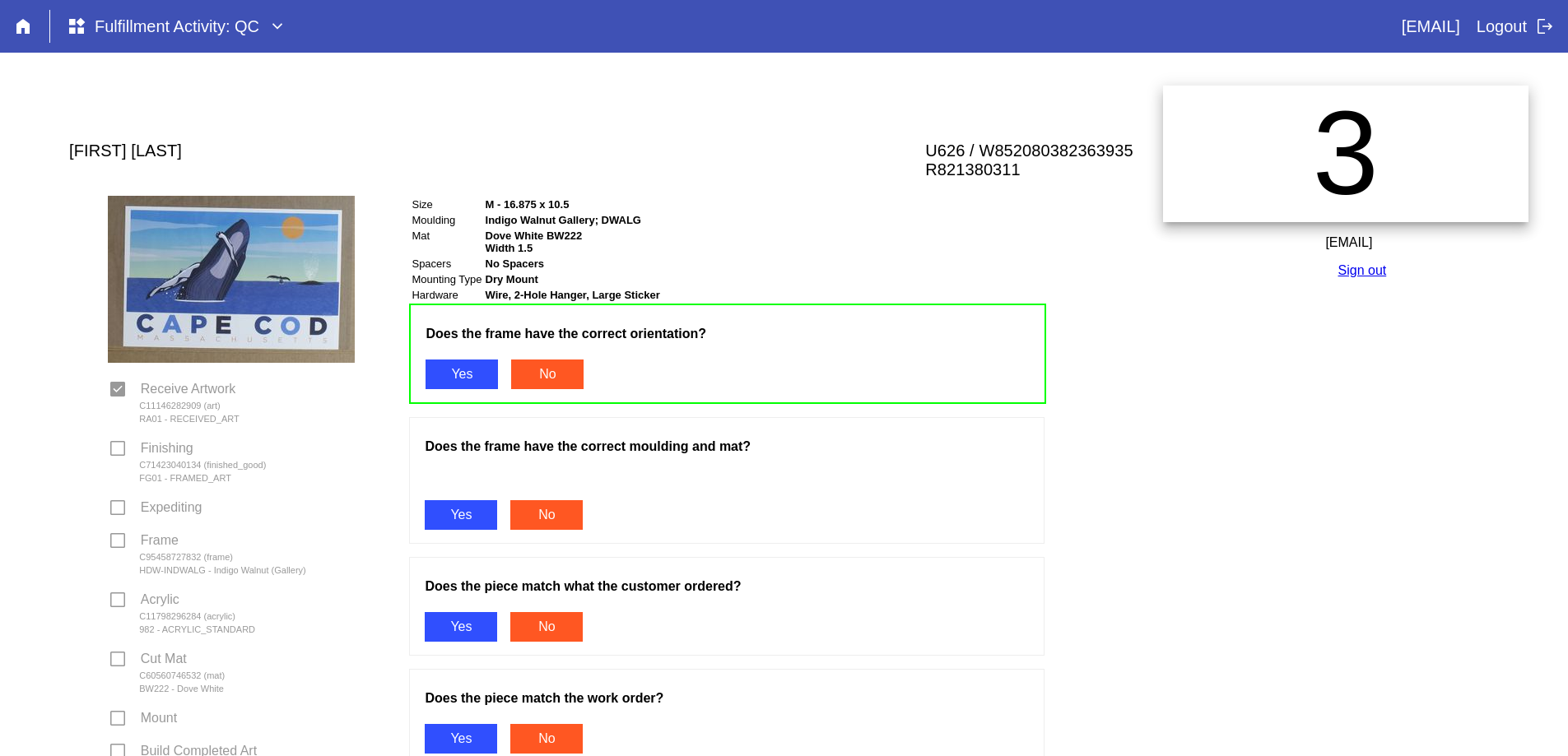 click on "Yes" at bounding box center (461, 515) 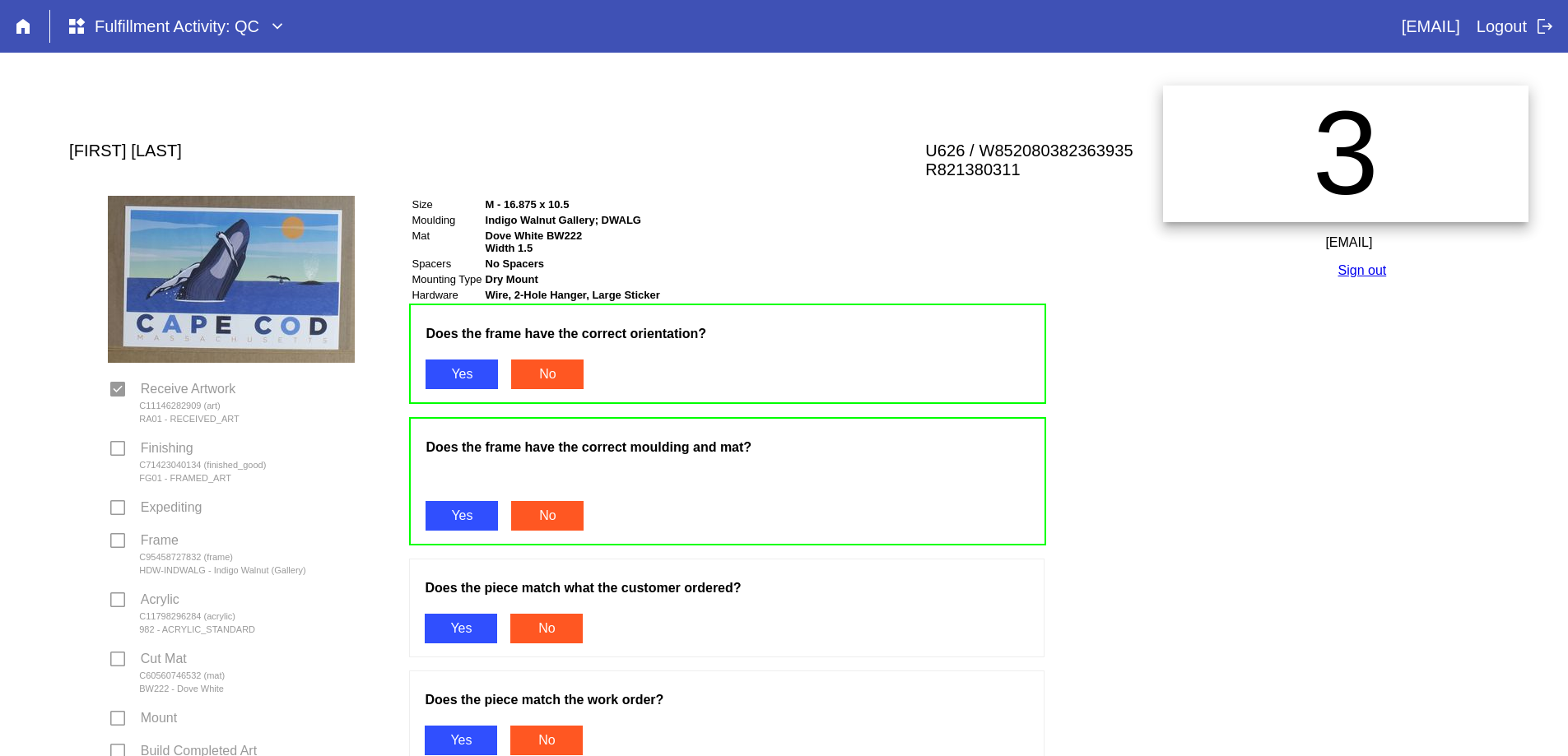 click on "Yes" at bounding box center (461, 628) 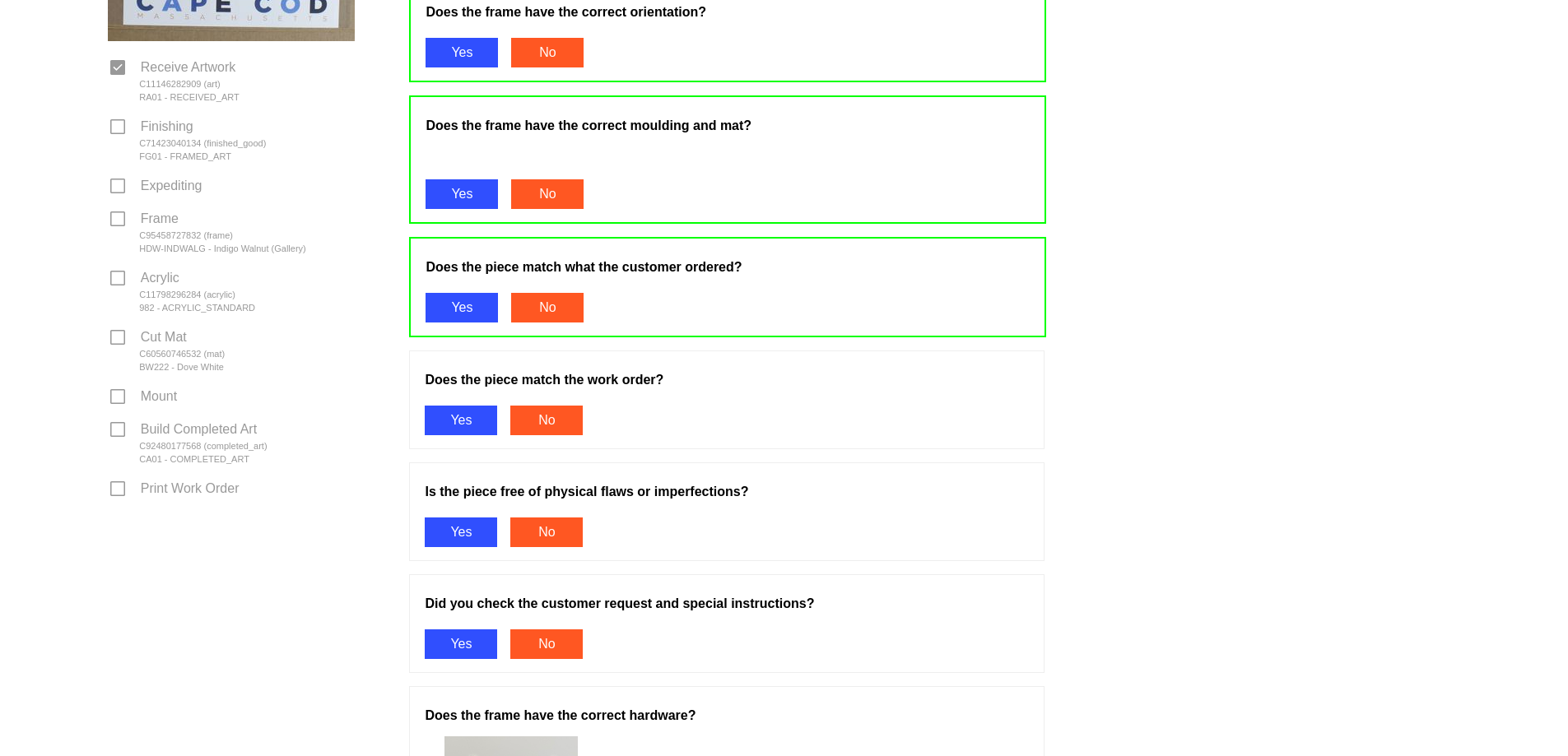 scroll, scrollTop: 329, scrollLeft: 0, axis: vertical 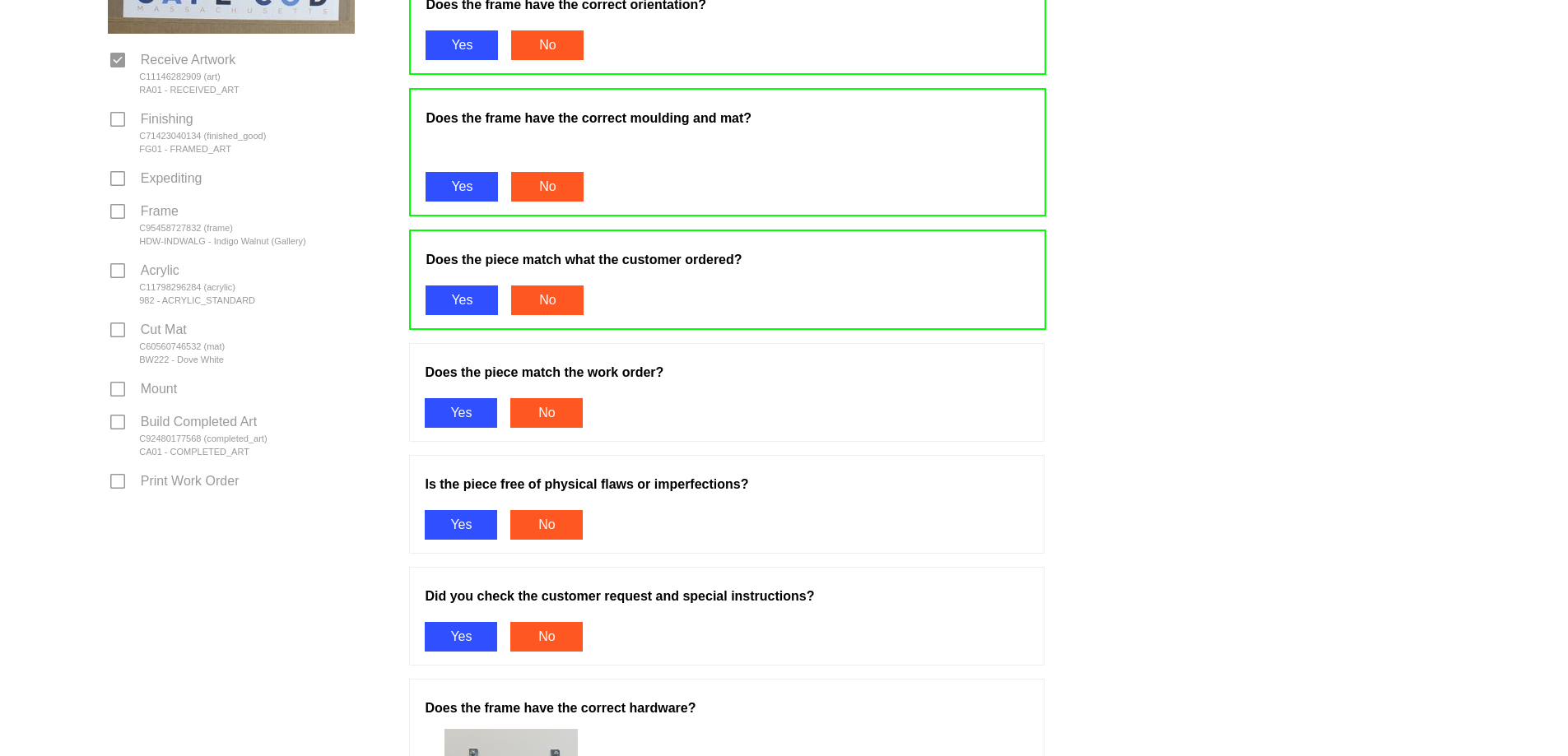 click on "Yes" at bounding box center (461, 413) 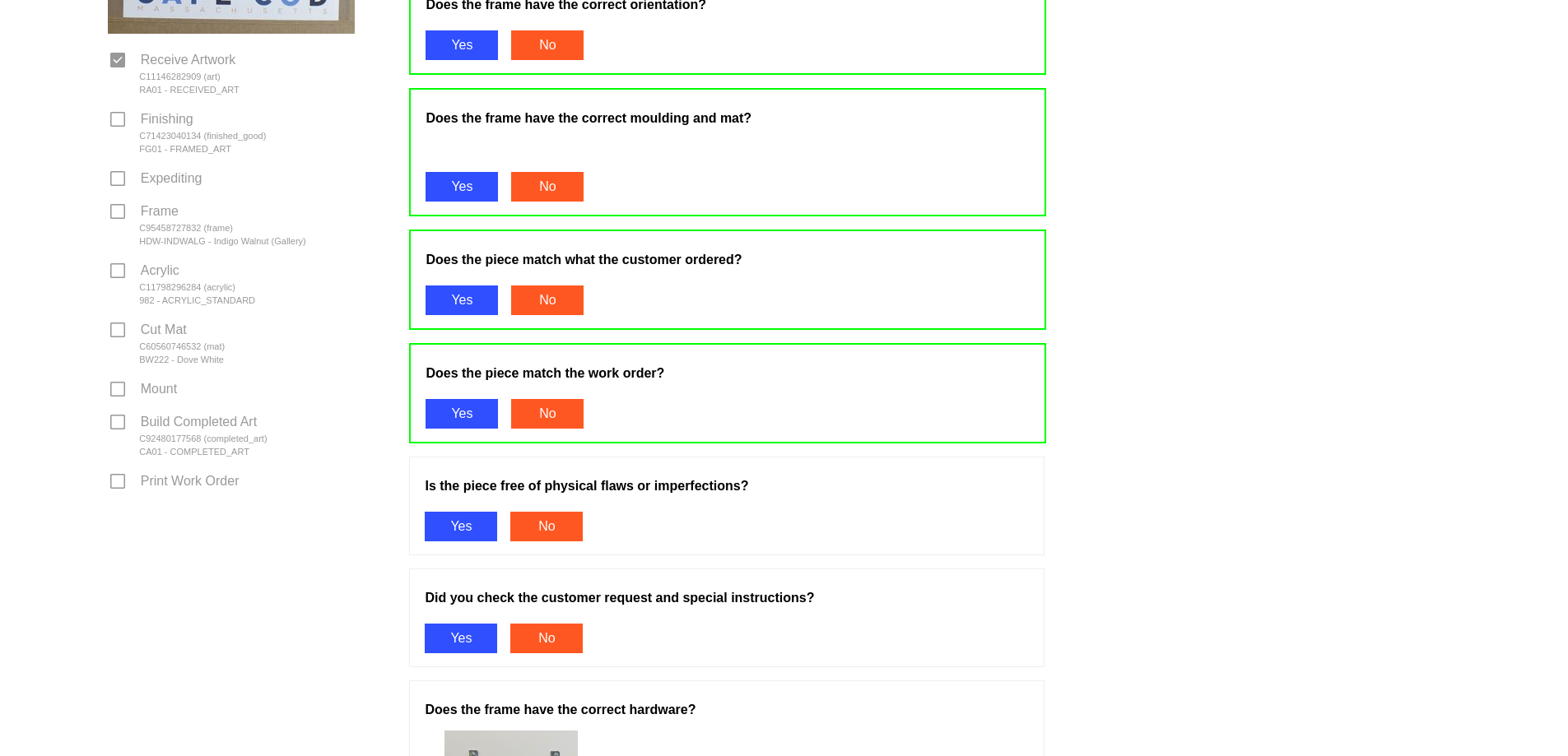 click on "Yes" at bounding box center (461, 526) 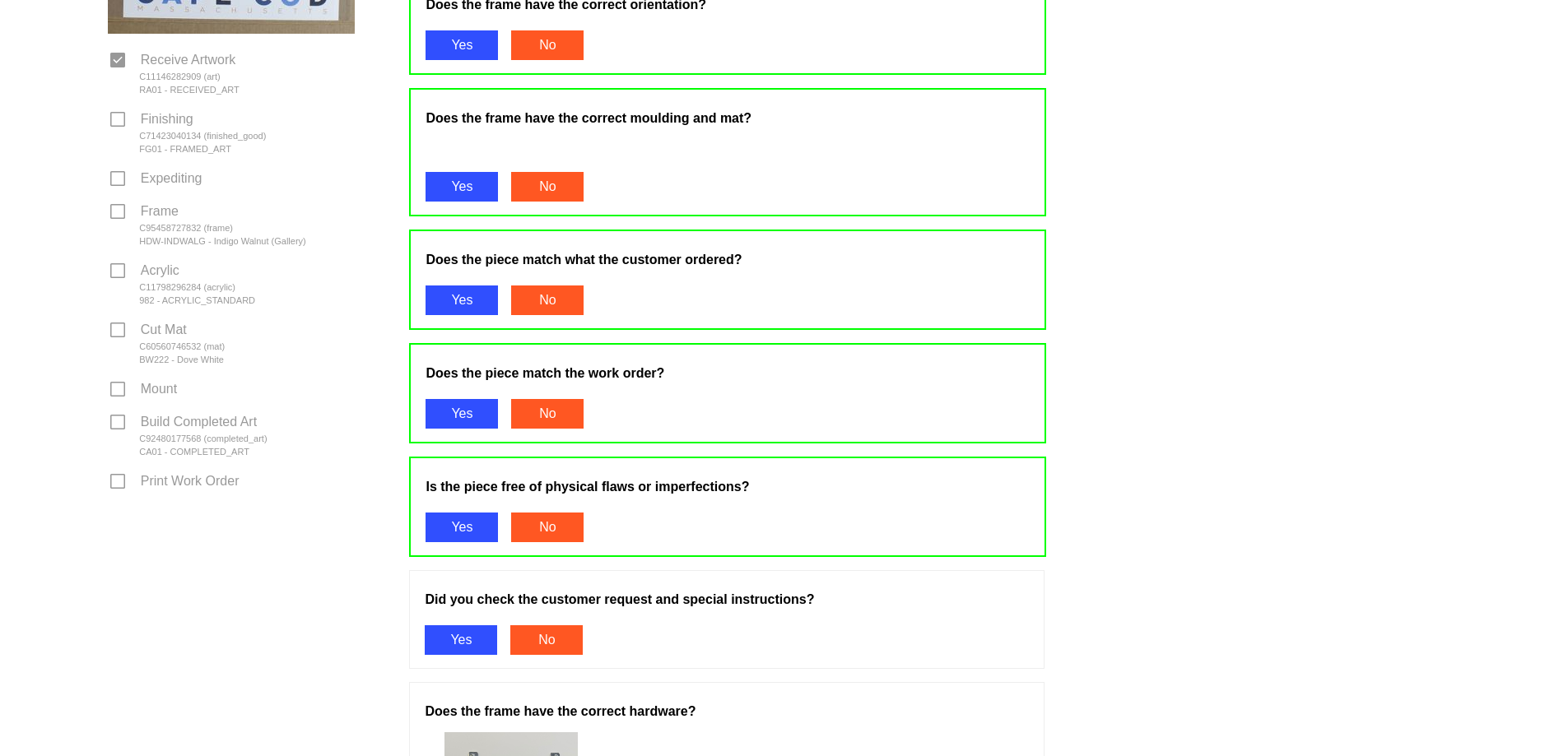 click on "Yes" at bounding box center [461, 640] 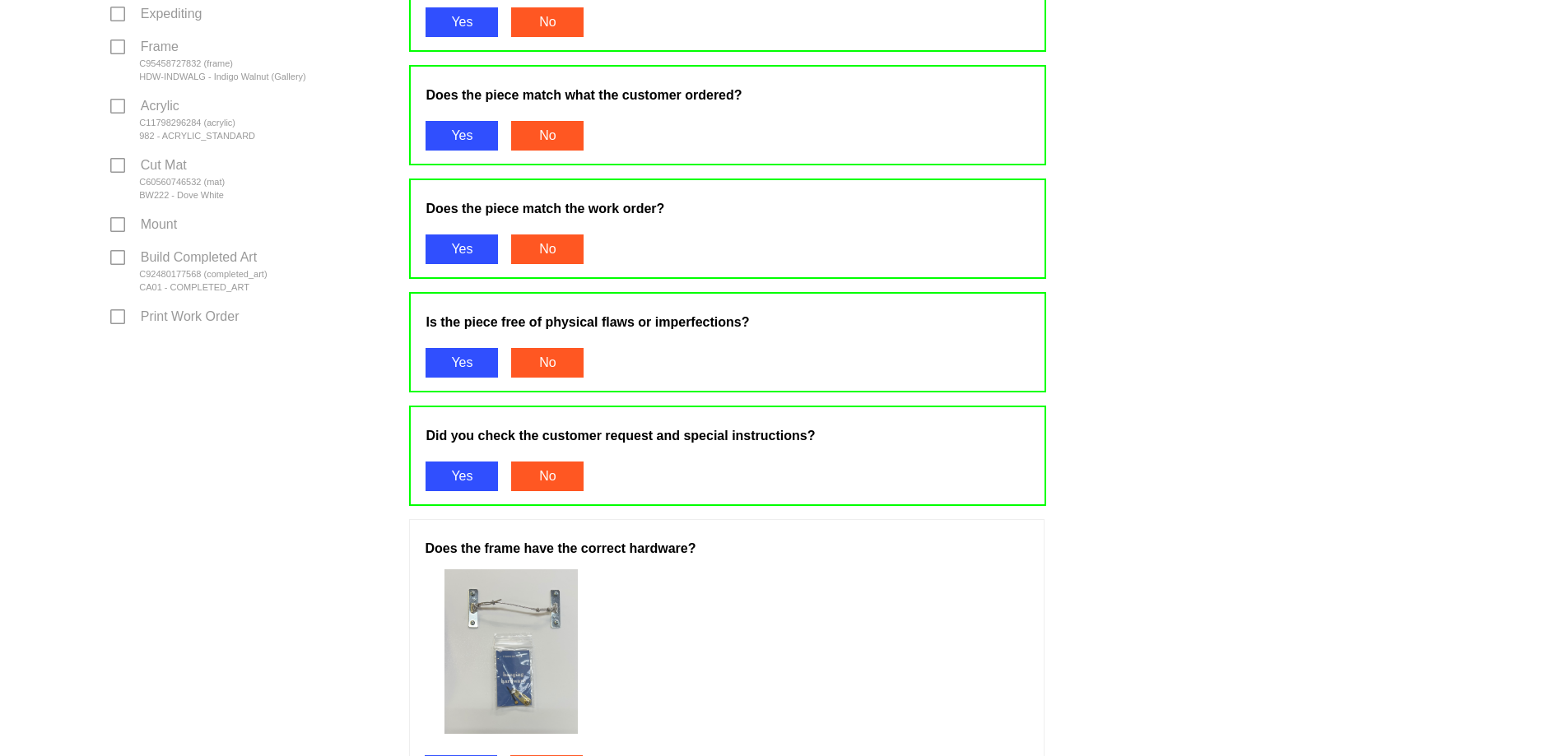 scroll, scrollTop: 754, scrollLeft: 0, axis: vertical 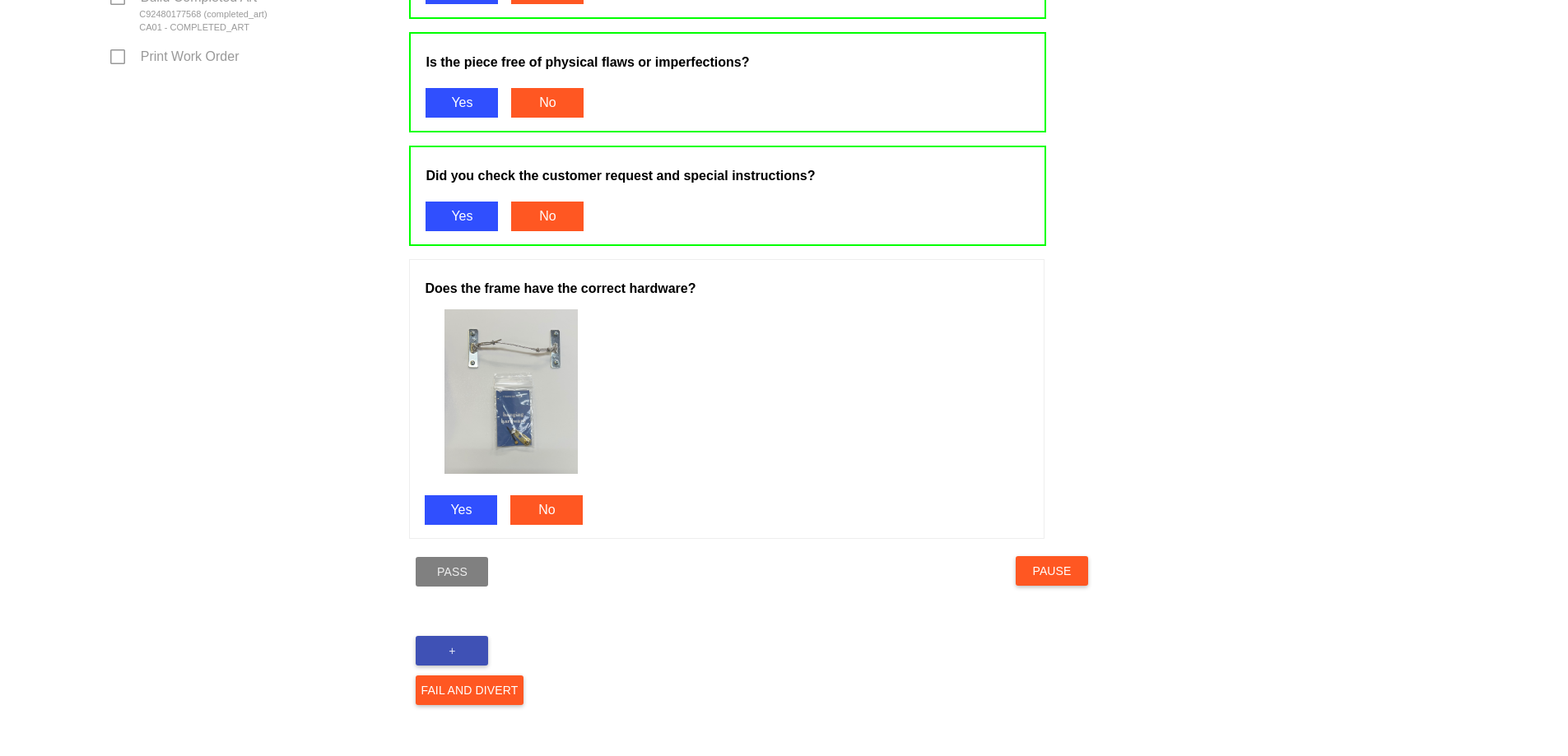 click on "Yes" at bounding box center (461, 510) 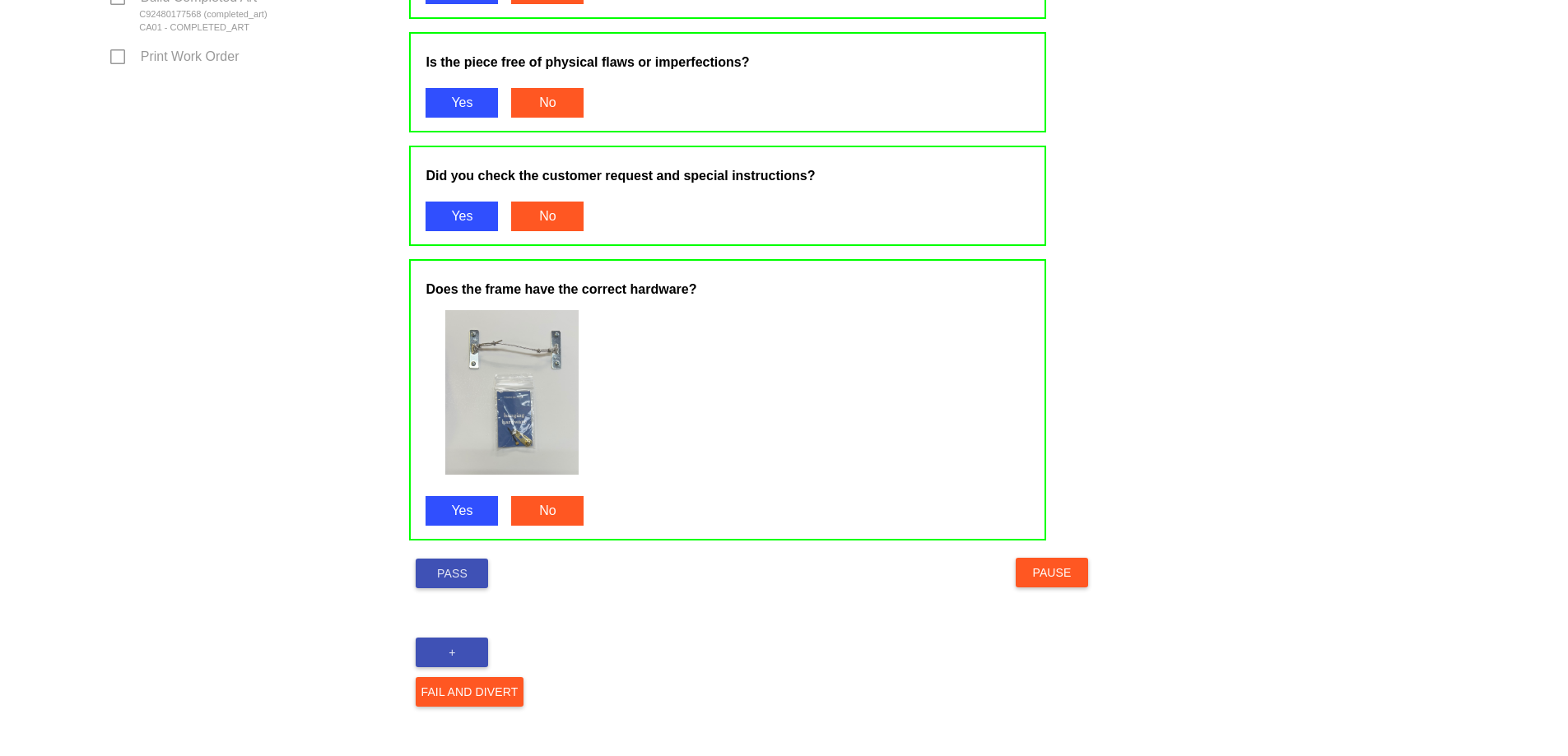 click on "Pass" at bounding box center (452, 573) 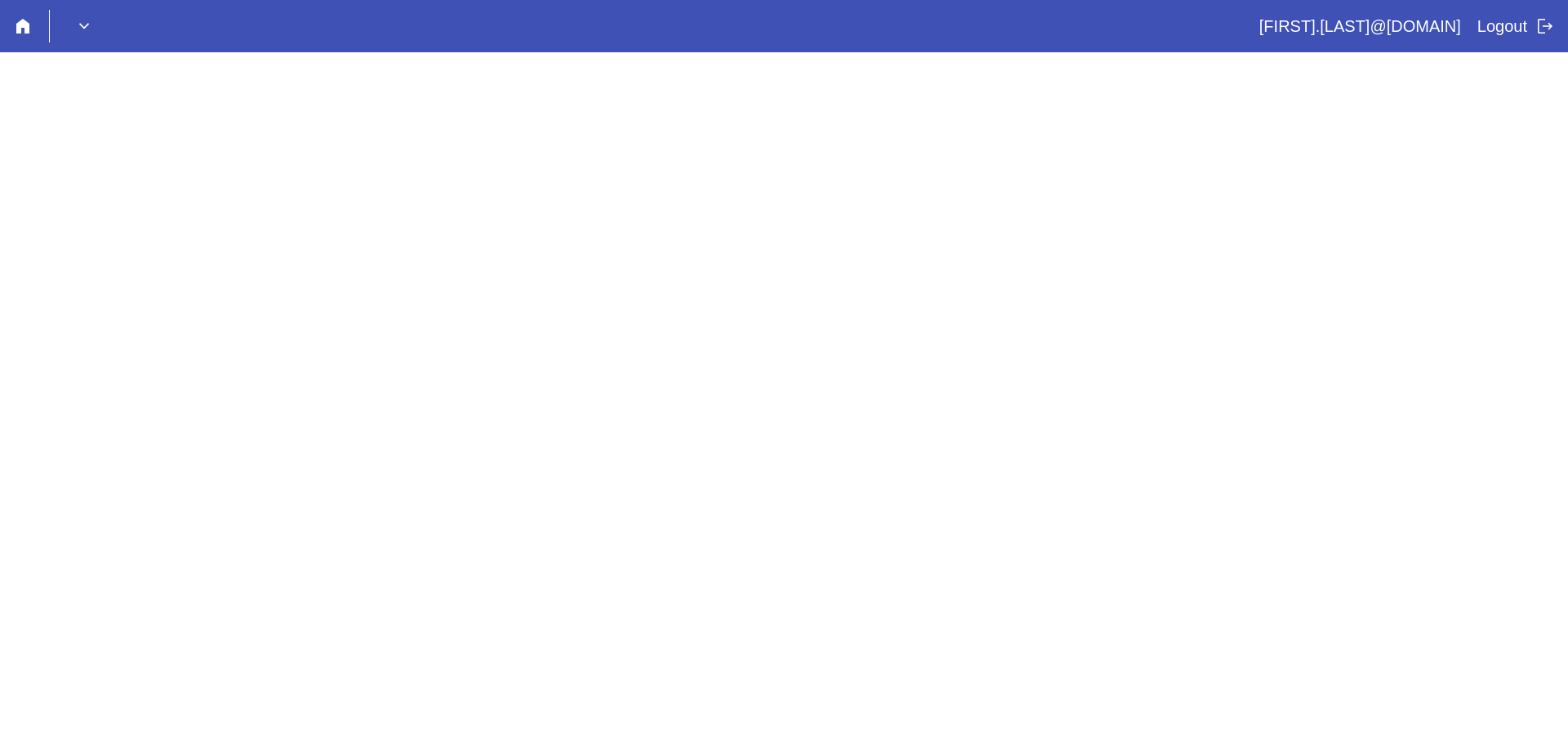 scroll, scrollTop: 0, scrollLeft: 0, axis: both 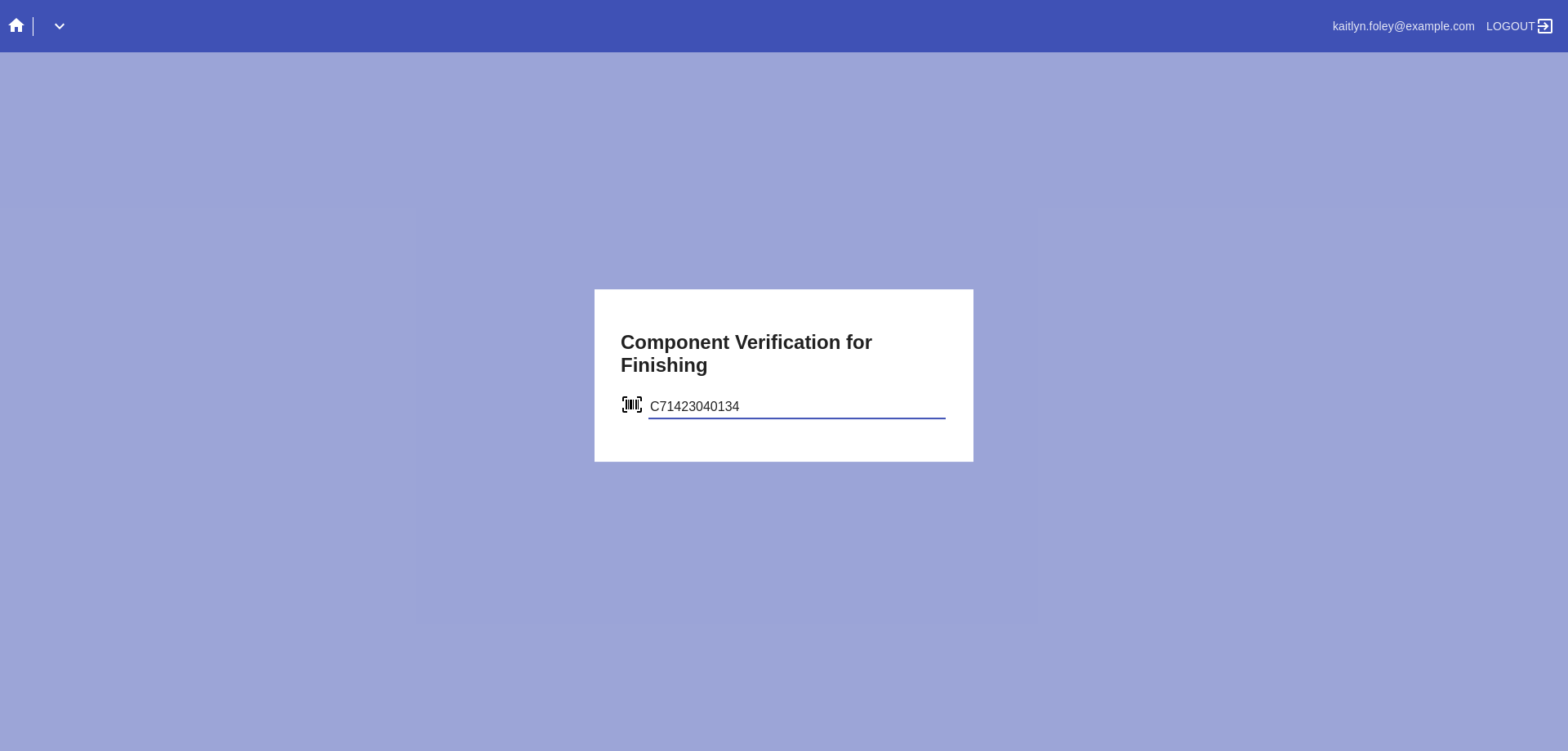 type on "C71423040134" 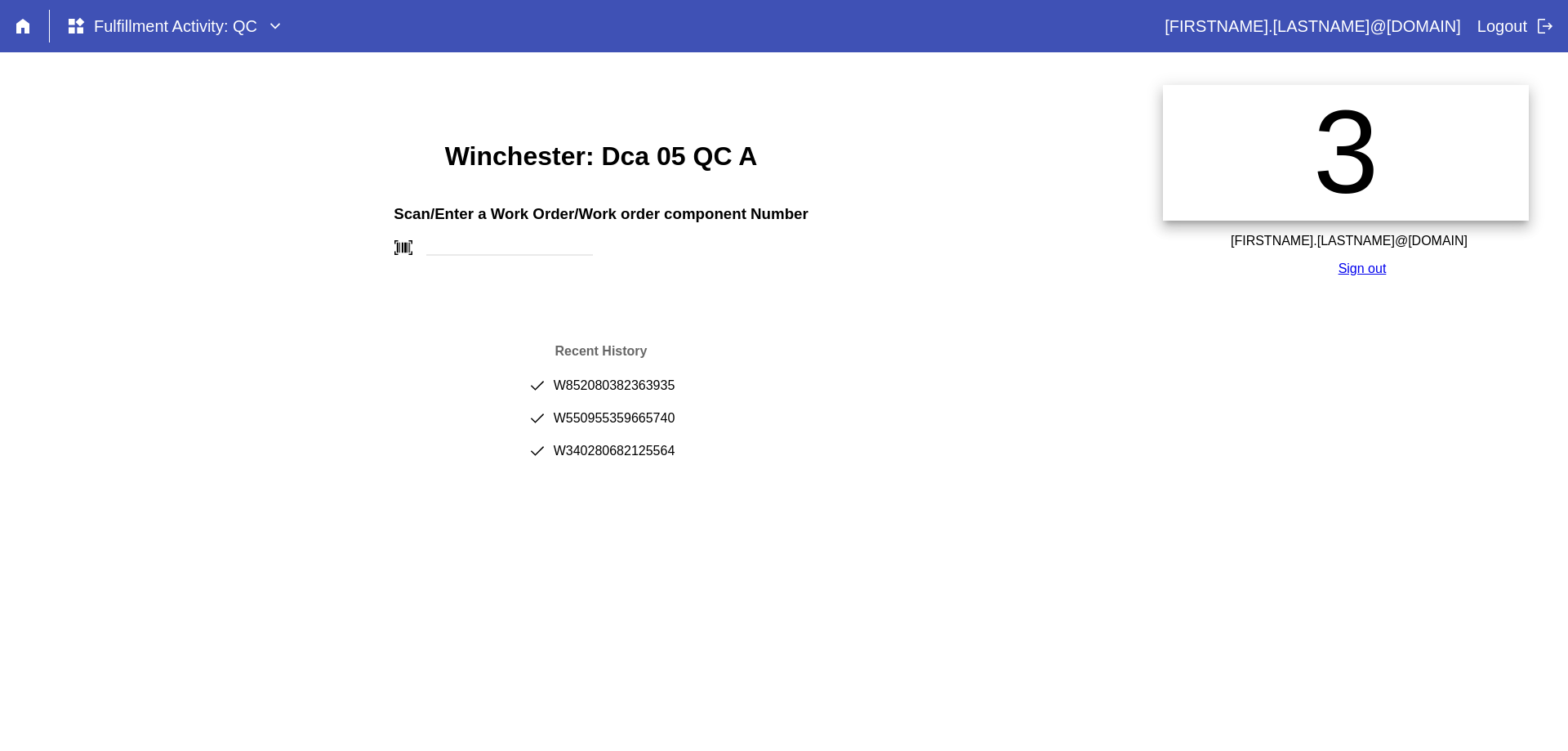 scroll, scrollTop: 0, scrollLeft: 0, axis: both 